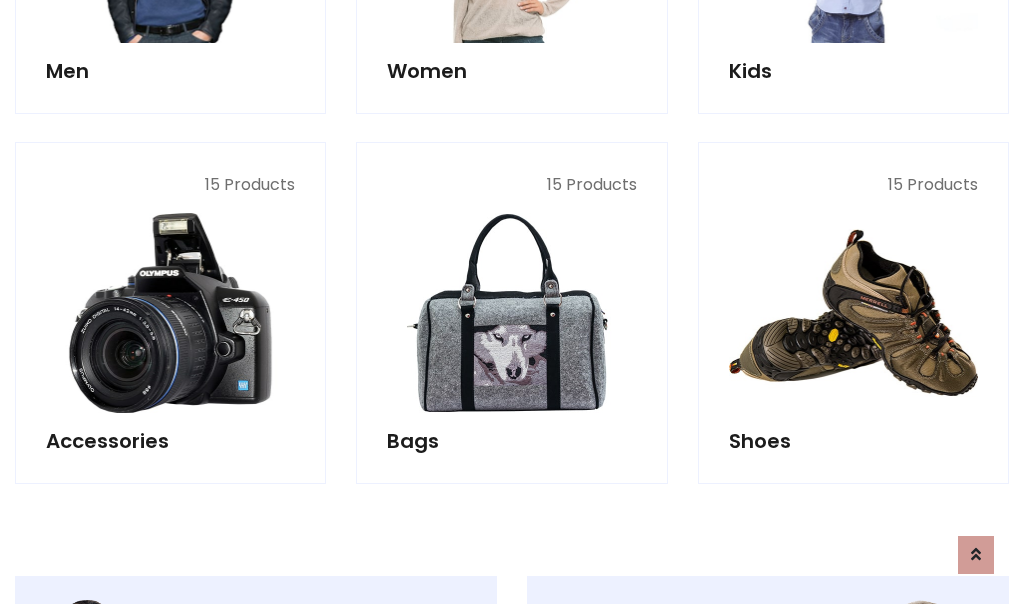 scroll, scrollTop: 853, scrollLeft: 0, axis: vertical 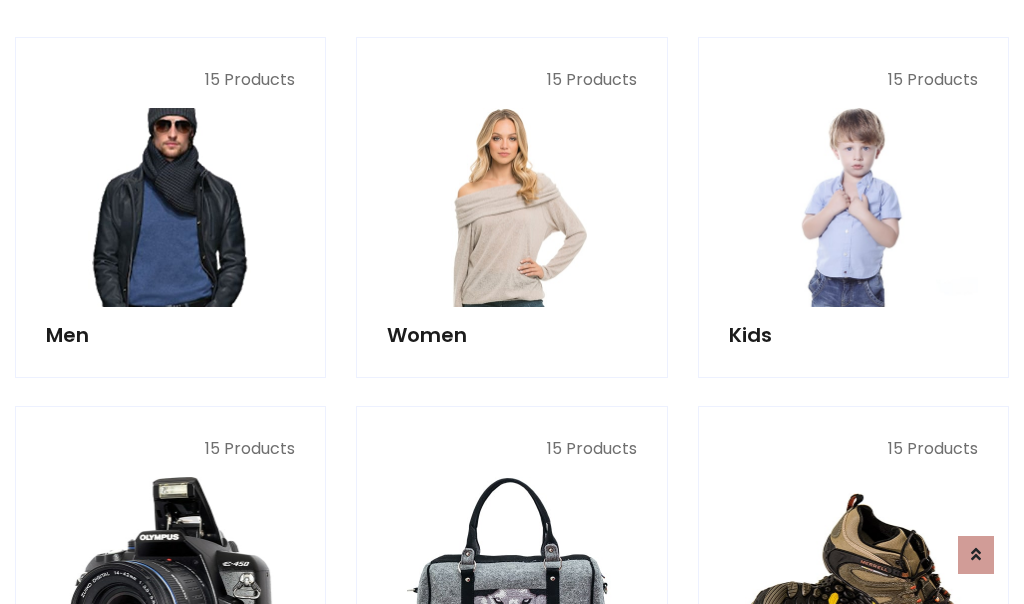 click at bounding box center [170, 207] 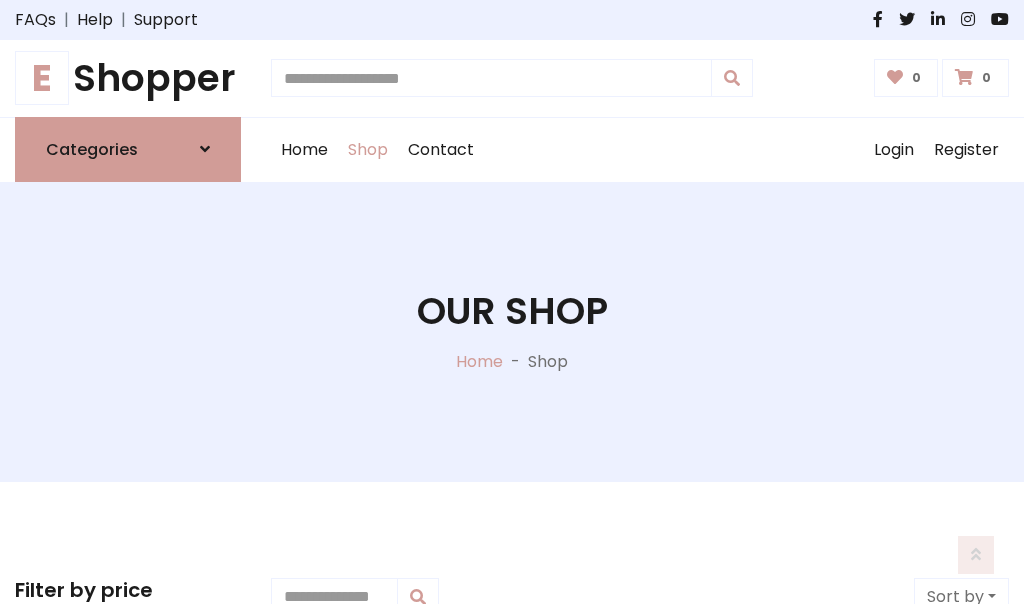 scroll, scrollTop: 807, scrollLeft: 0, axis: vertical 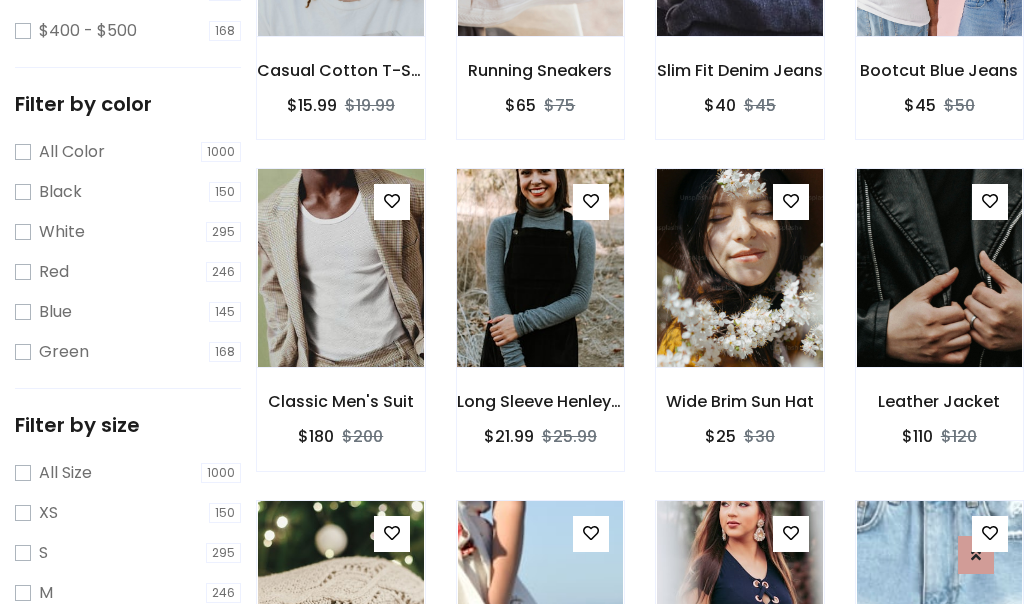 click at bounding box center (540, 268) 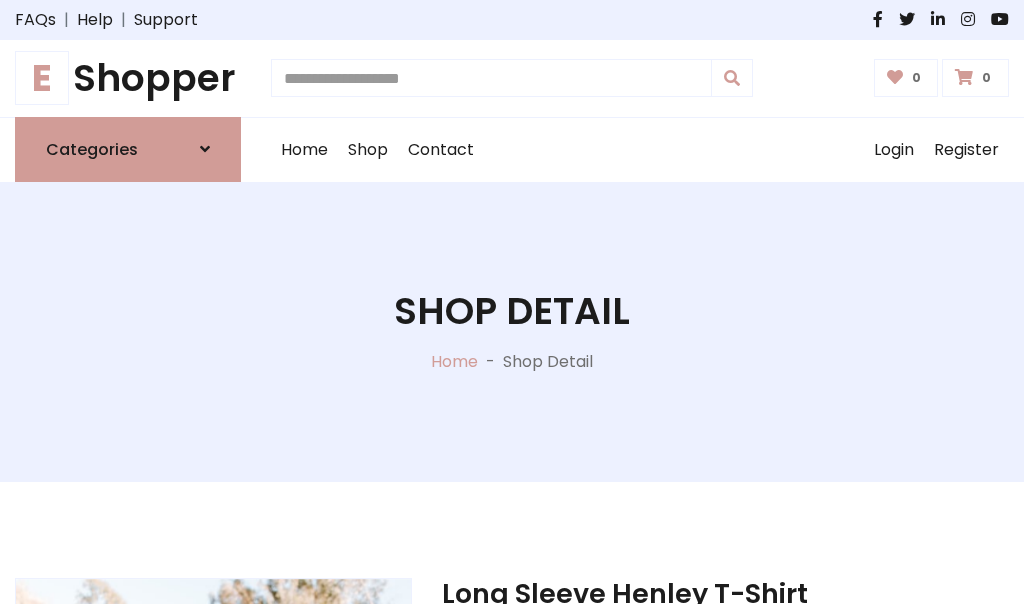 scroll, scrollTop: 182, scrollLeft: 0, axis: vertical 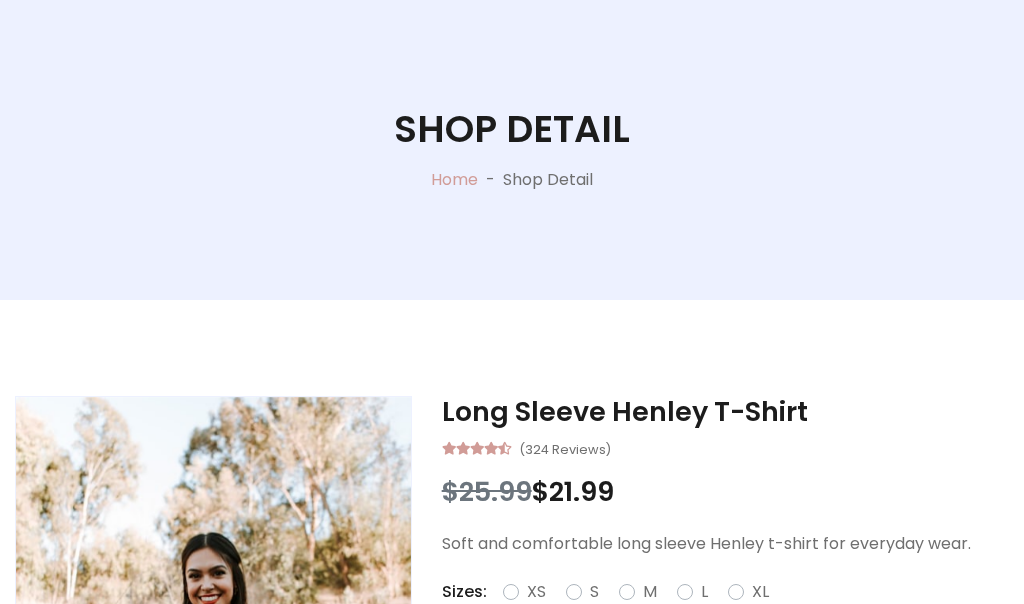click on "M" at bounding box center [650, 592] 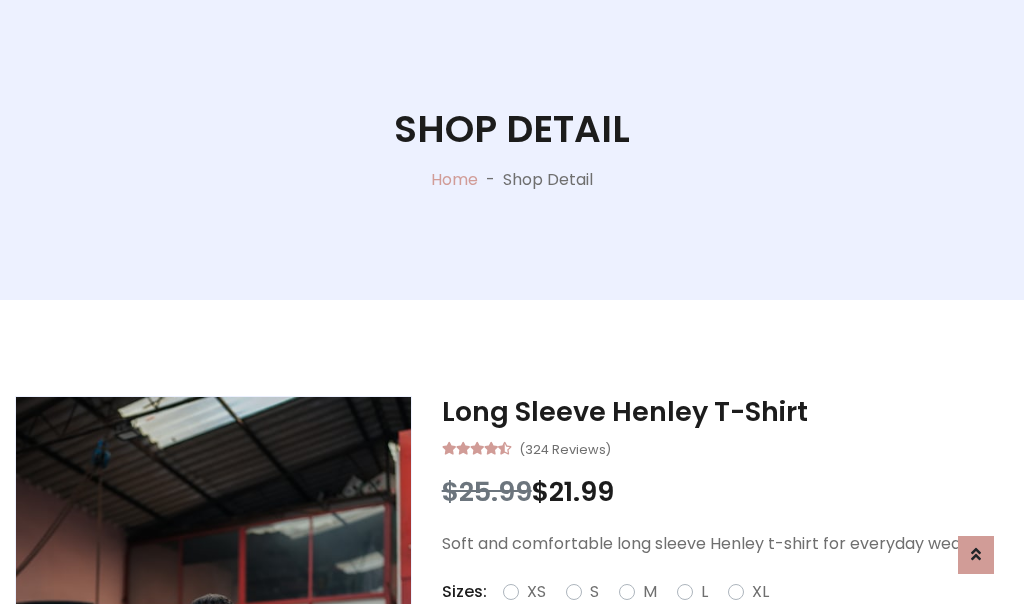 click on "Red" at bounding box center [732, 616] 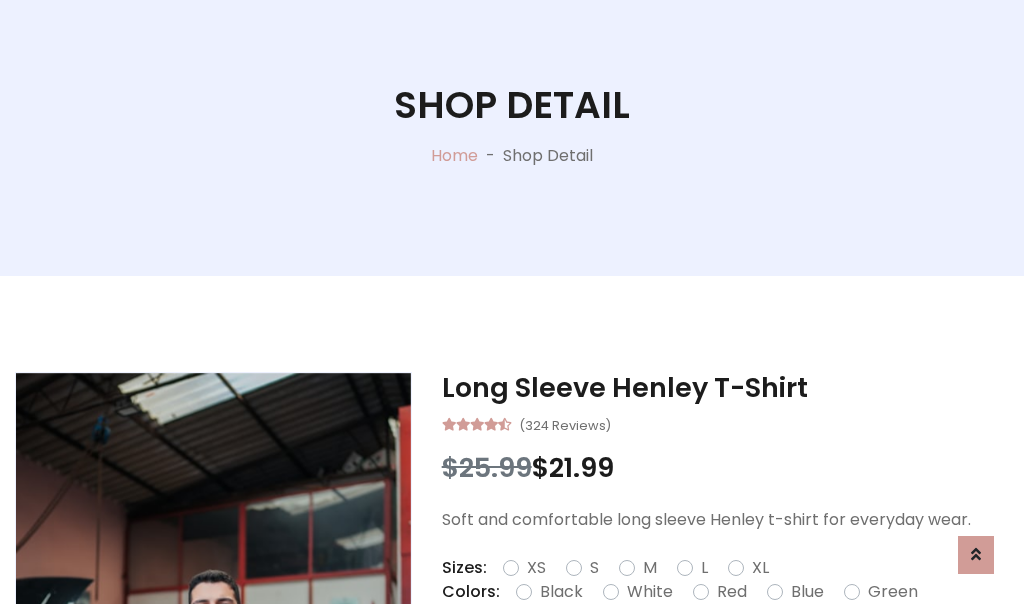 click on "Add To Cart" at bounding box center [663, 655] 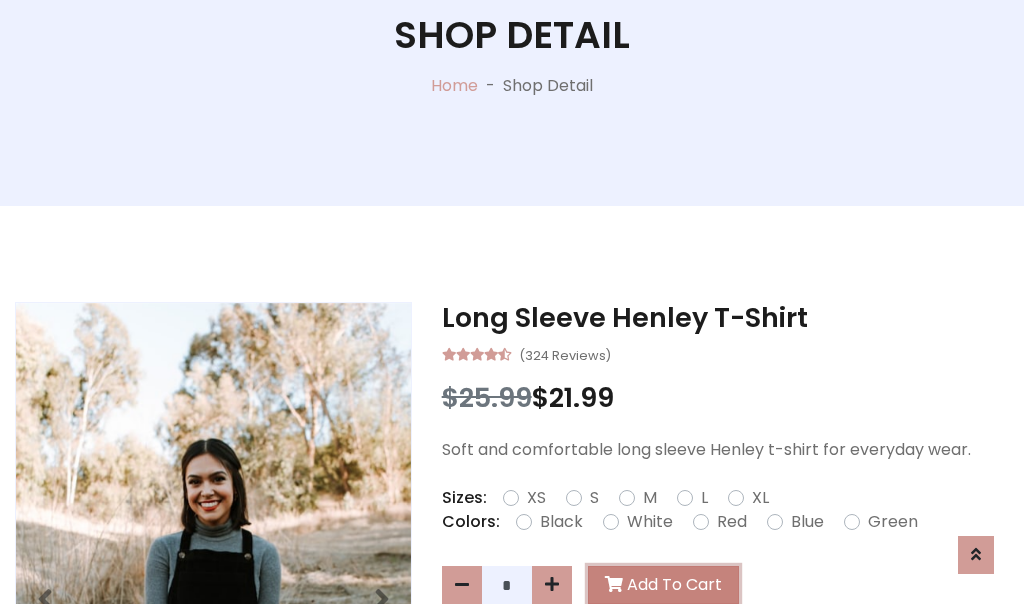 scroll, scrollTop: 0, scrollLeft: 0, axis: both 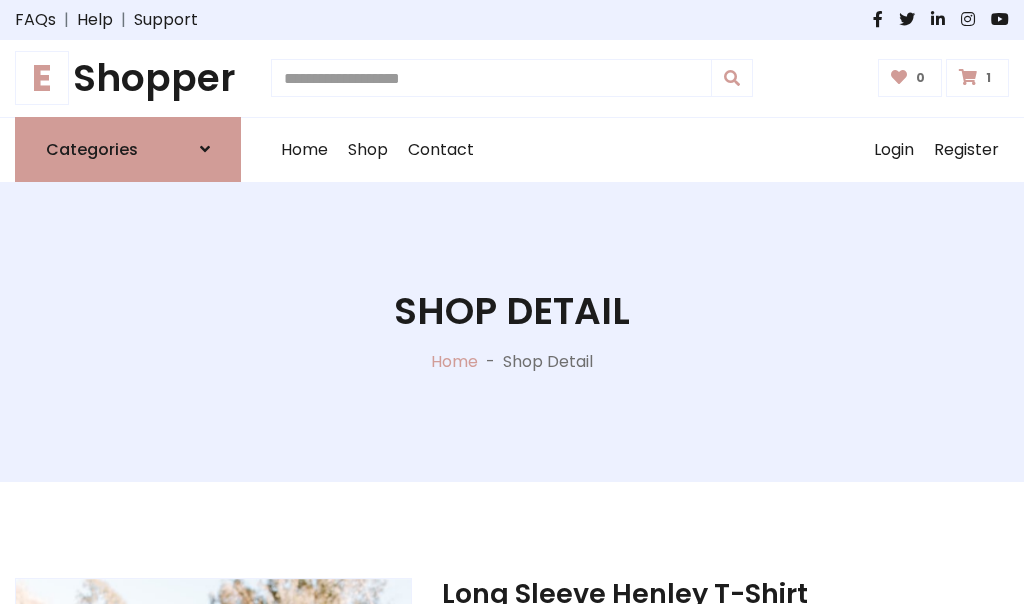 click at bounding box center (968, 77) 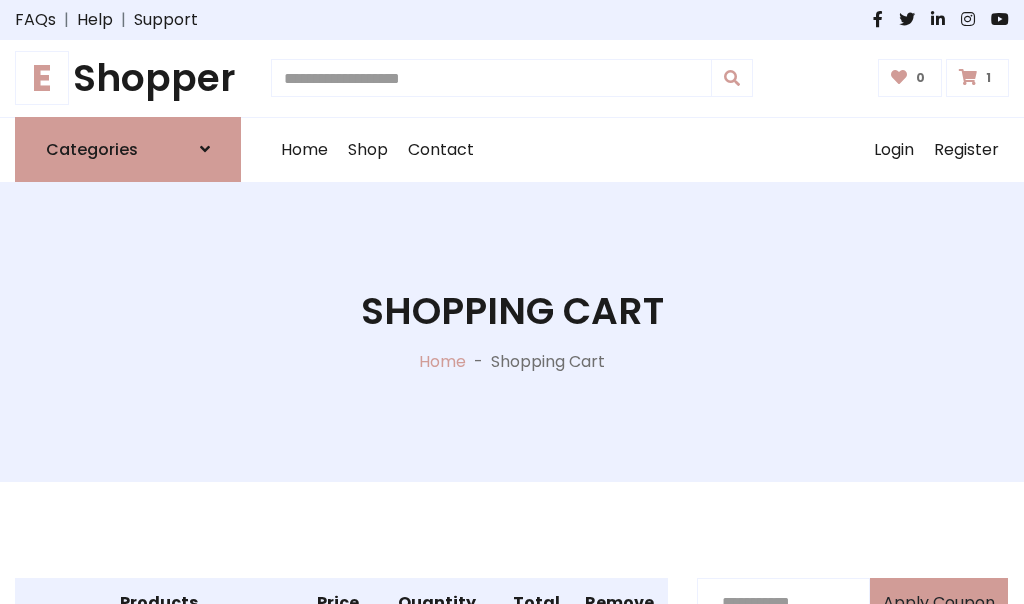 scroll, scrollTop: 474, scrollLeft: 0, axis: vertical 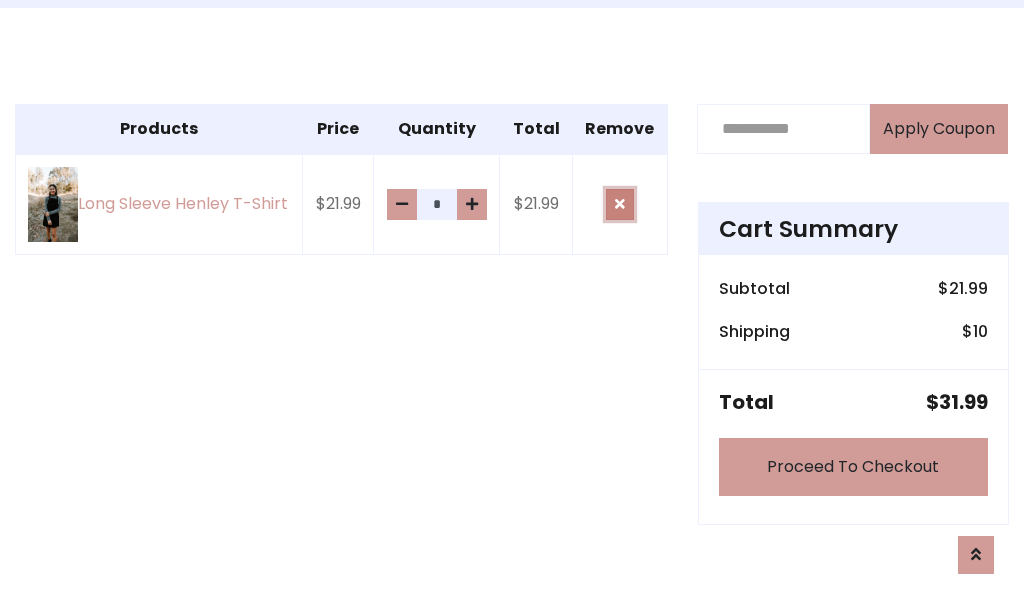 click at bounding box center [620, 204] 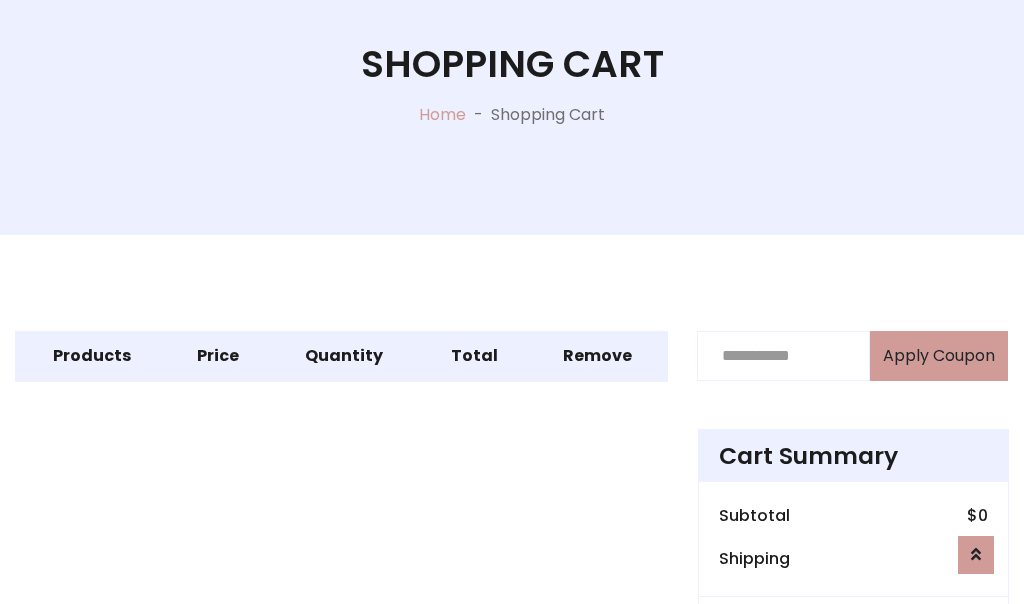 scroll, scrollTop: 366, scrollLeft: 0, axis: vertical 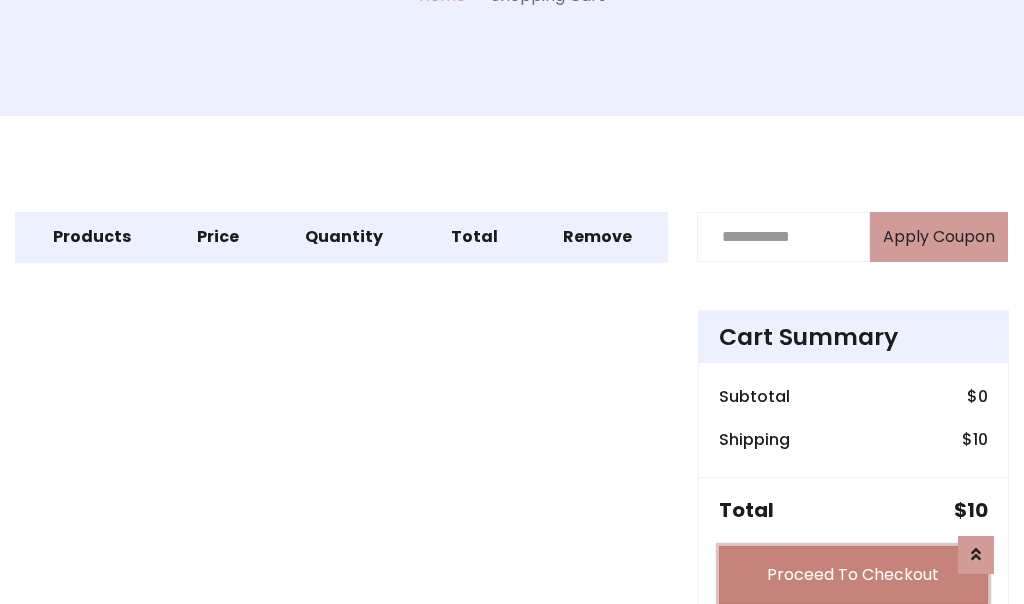 click on "Proceed To Checkout" at bounding box center (853, 575) 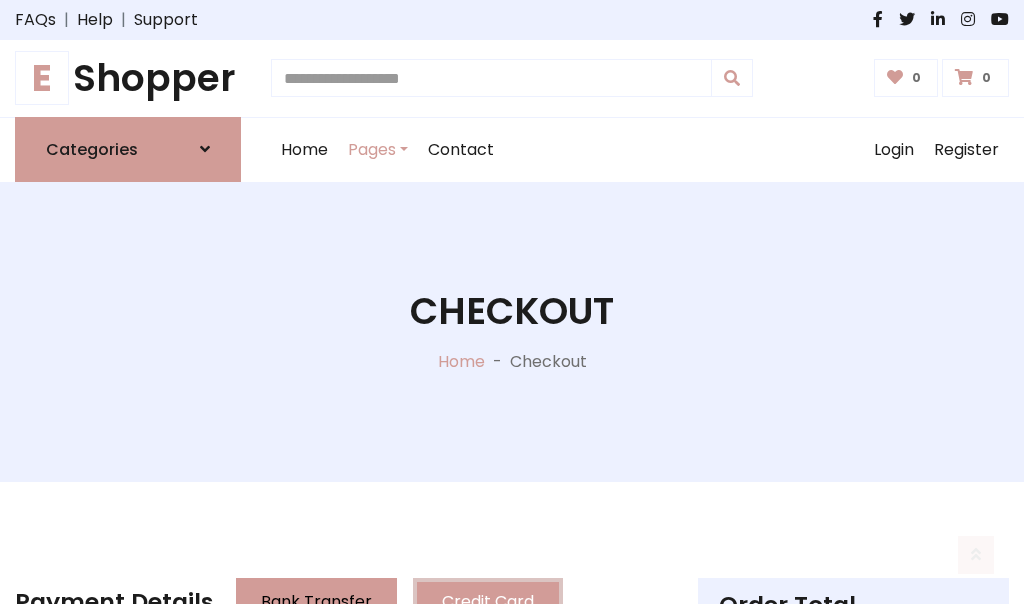 scroll, scrollTop: 137, scrollLeft: 0, axis: vertical 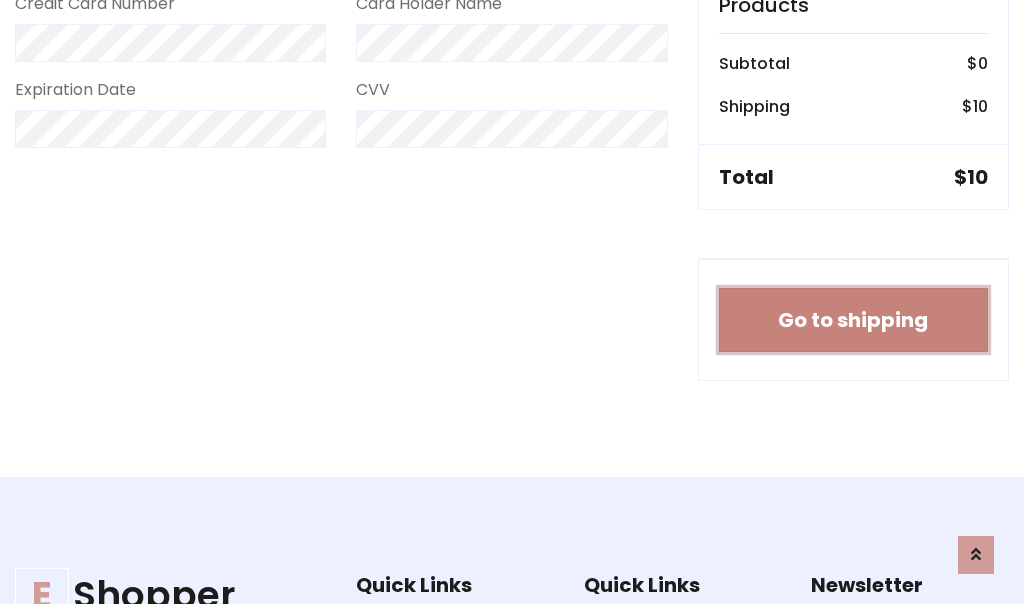 click on "Go to shipping" at bounding box center [853, 320] 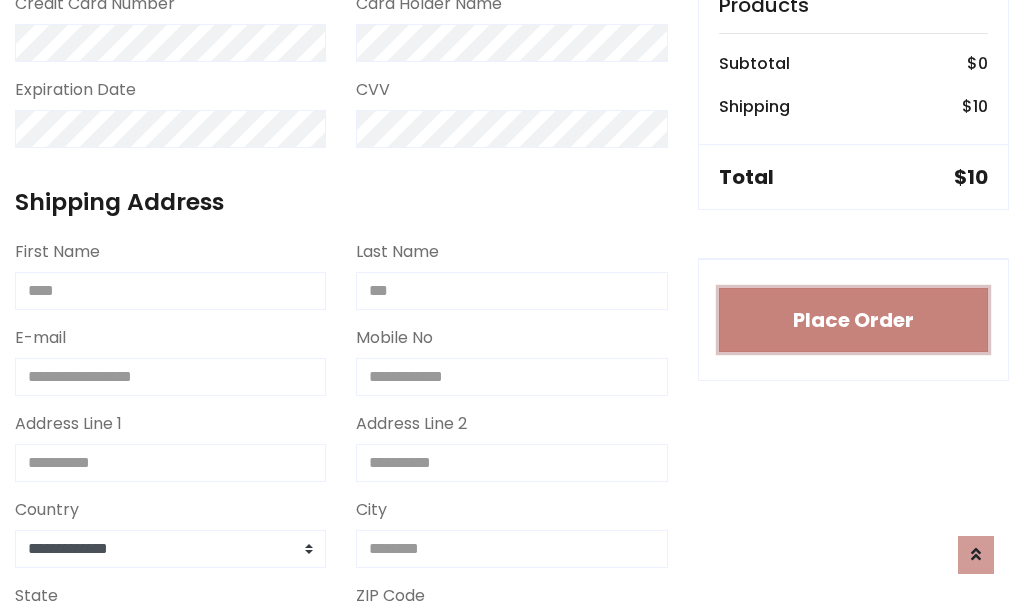 type 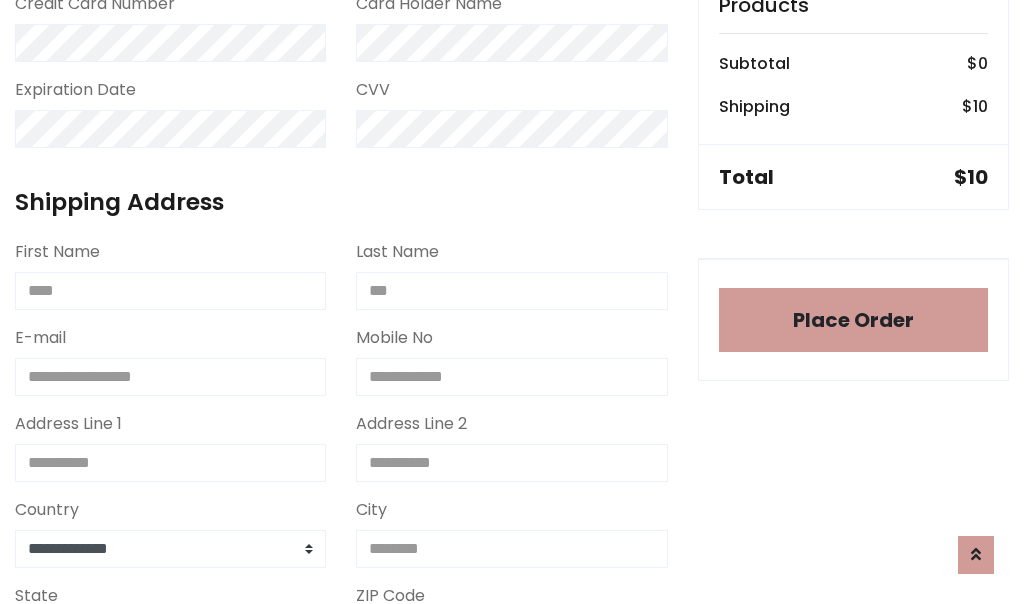 scroll, scrollTop: 1216, scrollLeft: 0, axis: vertical 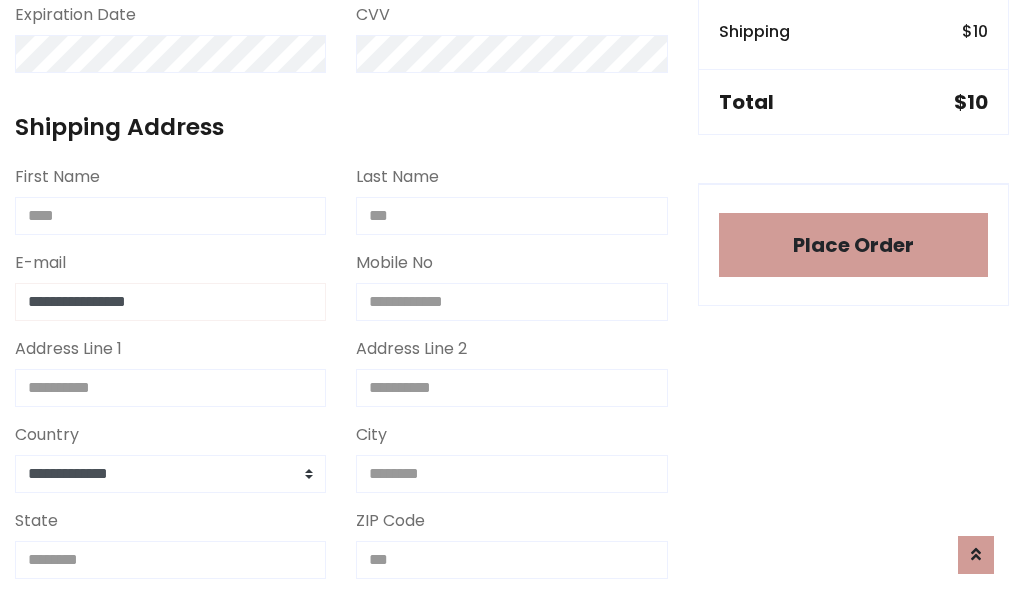 type on "**********" 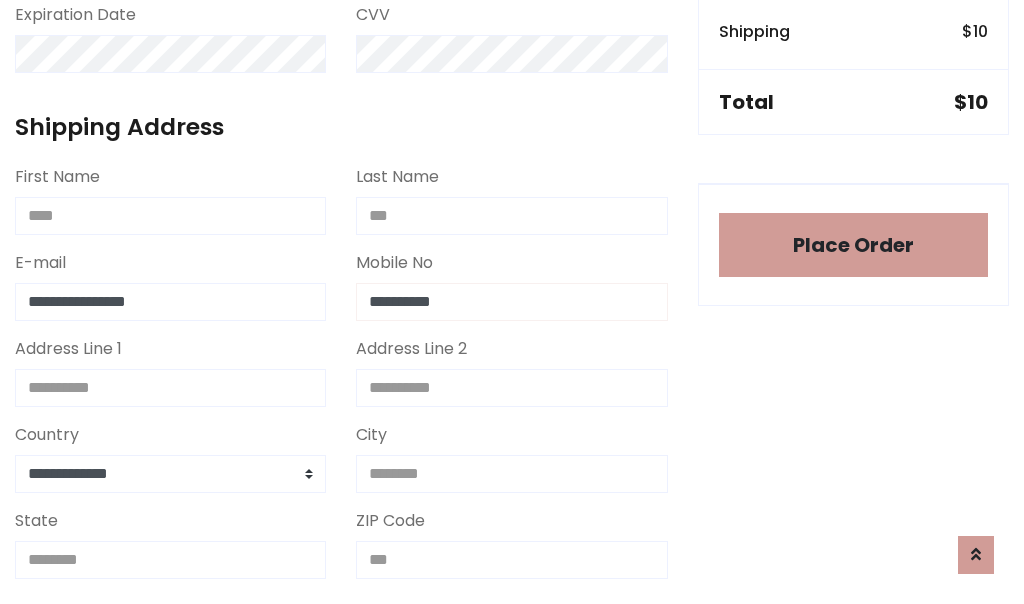 type on "**********" 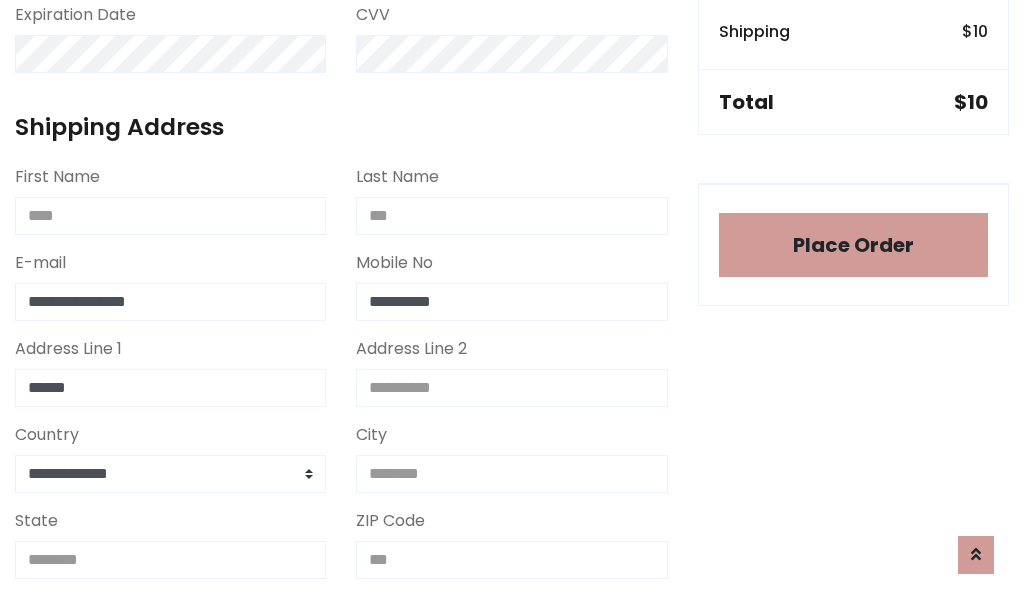 type on "******" 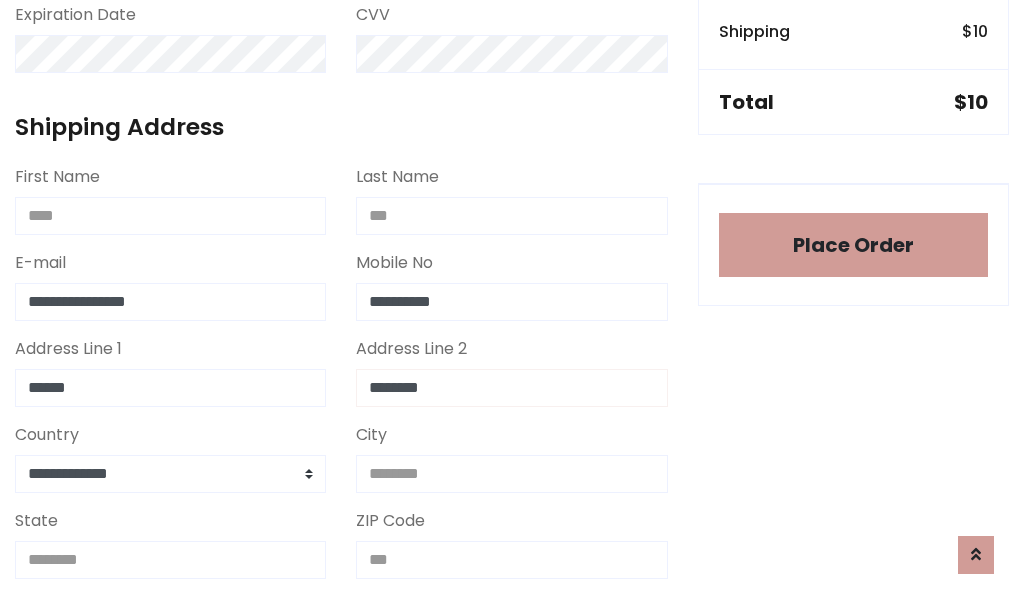 type on "********" 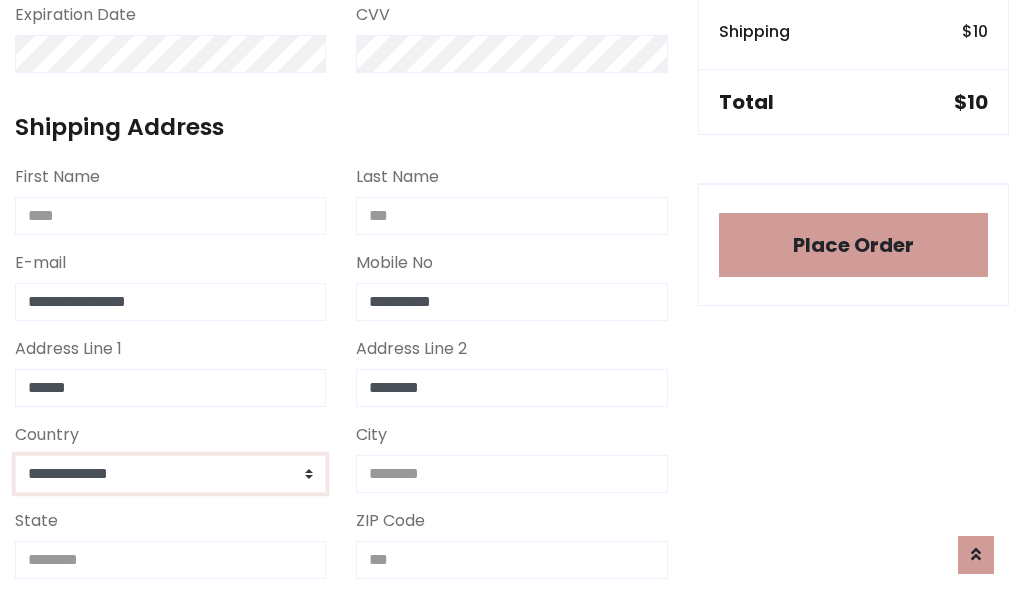select on "*******" 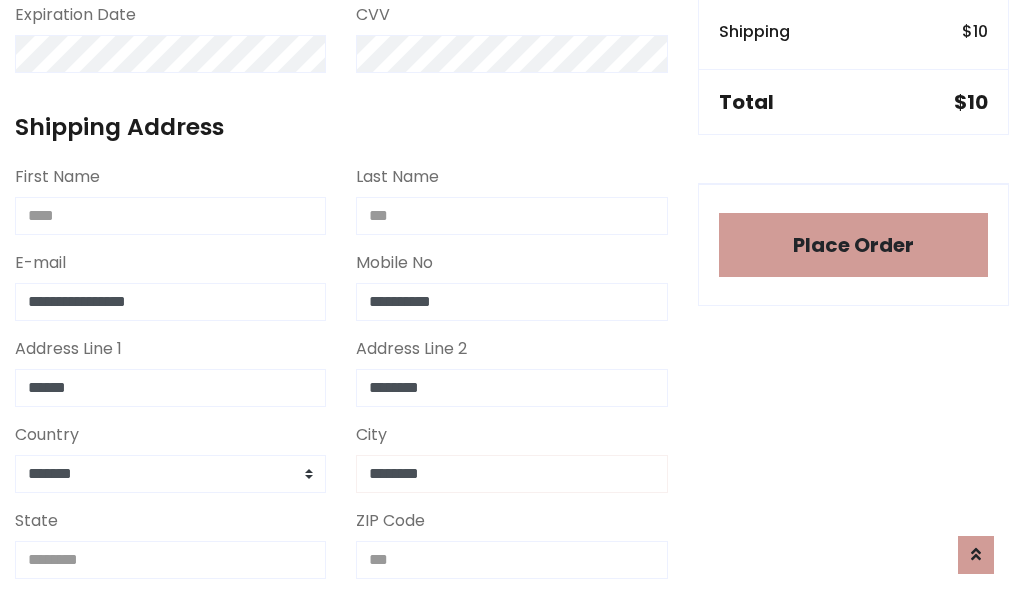 type on "********" 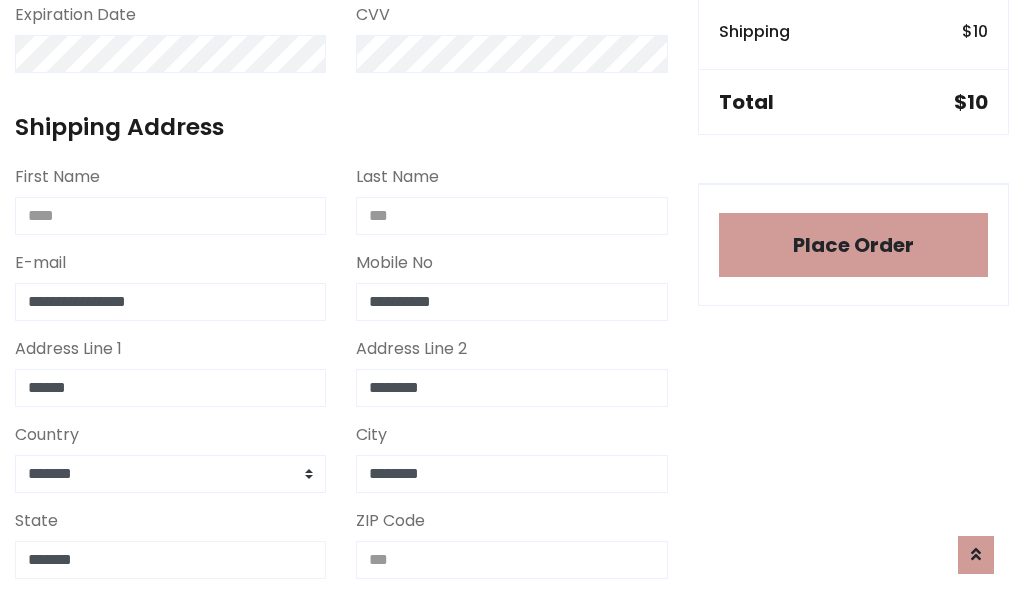 type on "*******" 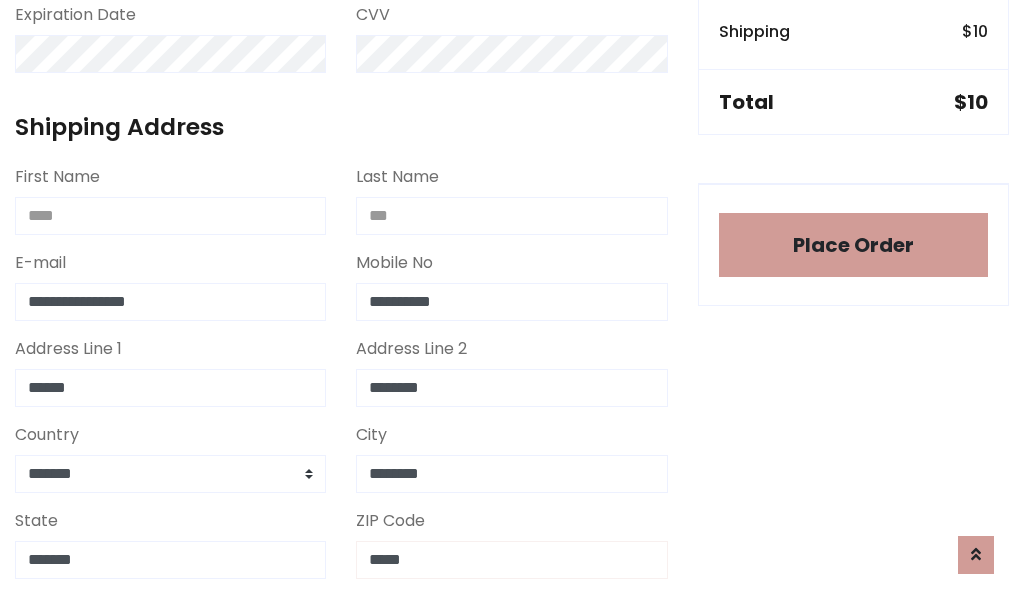 scroll, scrollTop: 403, scrollLeft: 0, axis: vertical 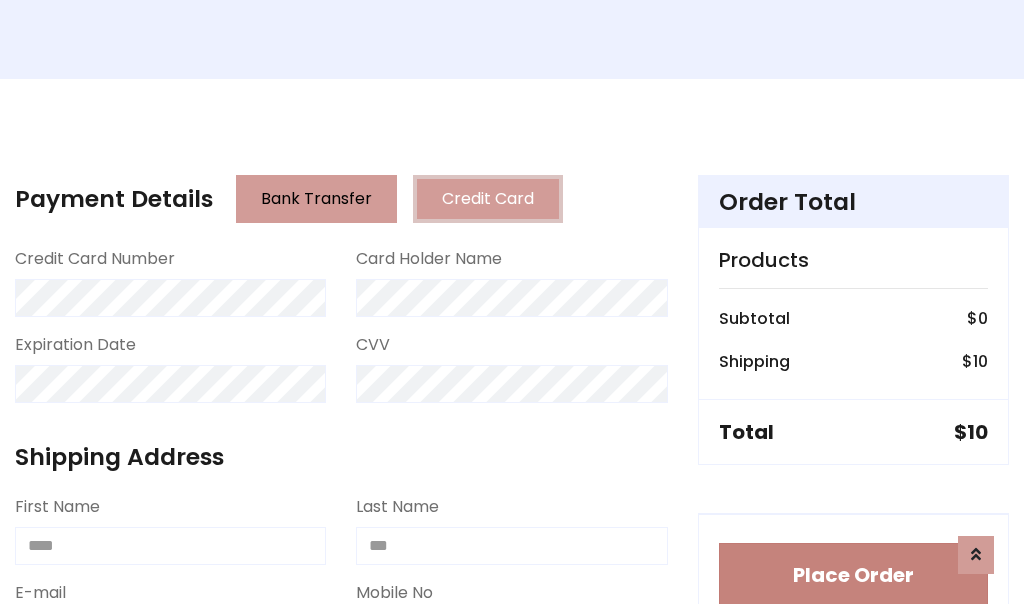 type on "*****" 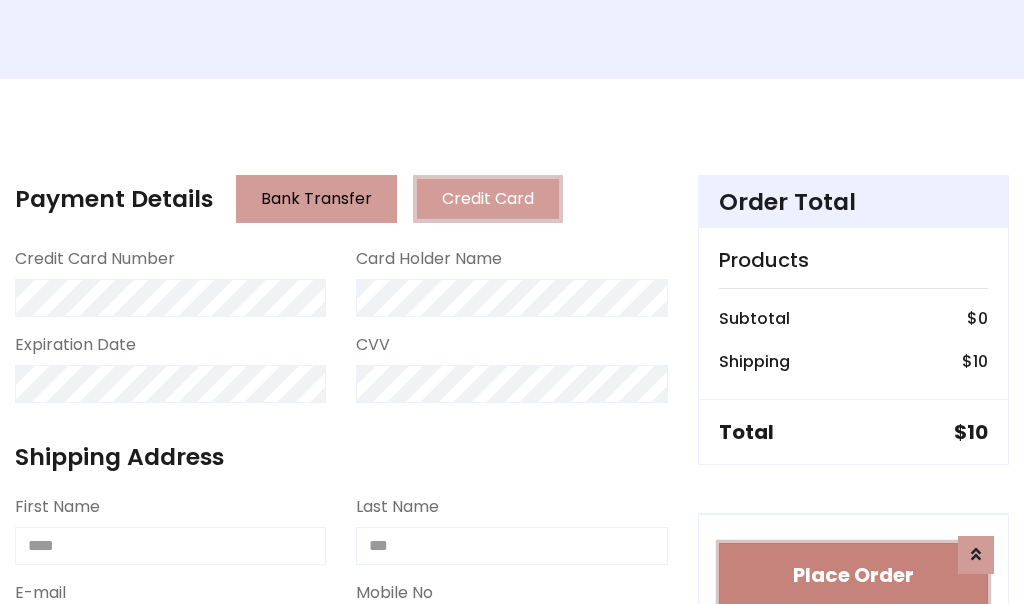 click on "Place Order" at bounding box center [853, 575] 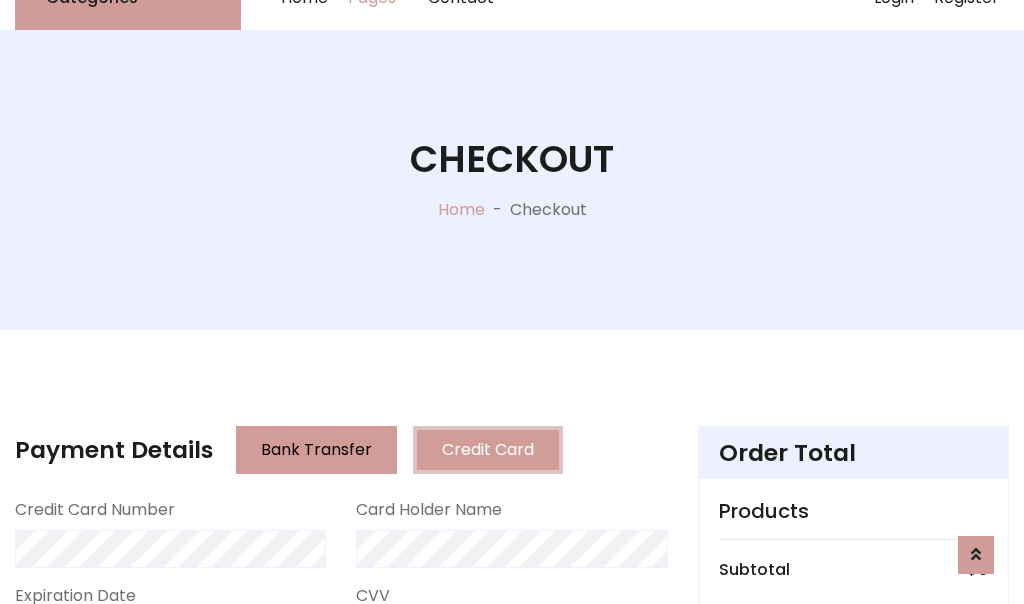 scroll, scrollTop: 0, scrollLeft: 0, axis: both 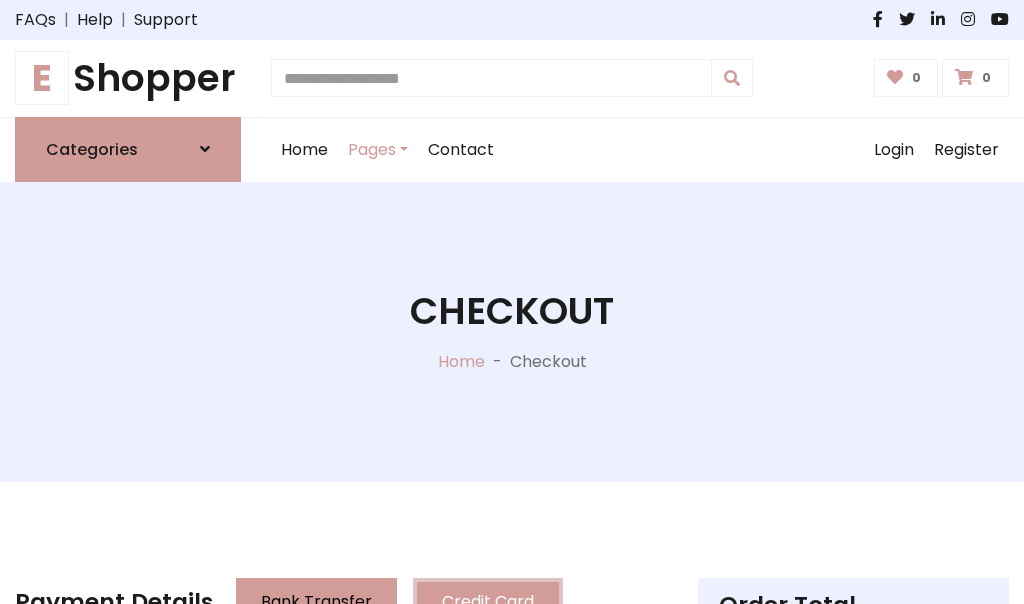 click on "E Shopper" at bounding box center (128, 78) 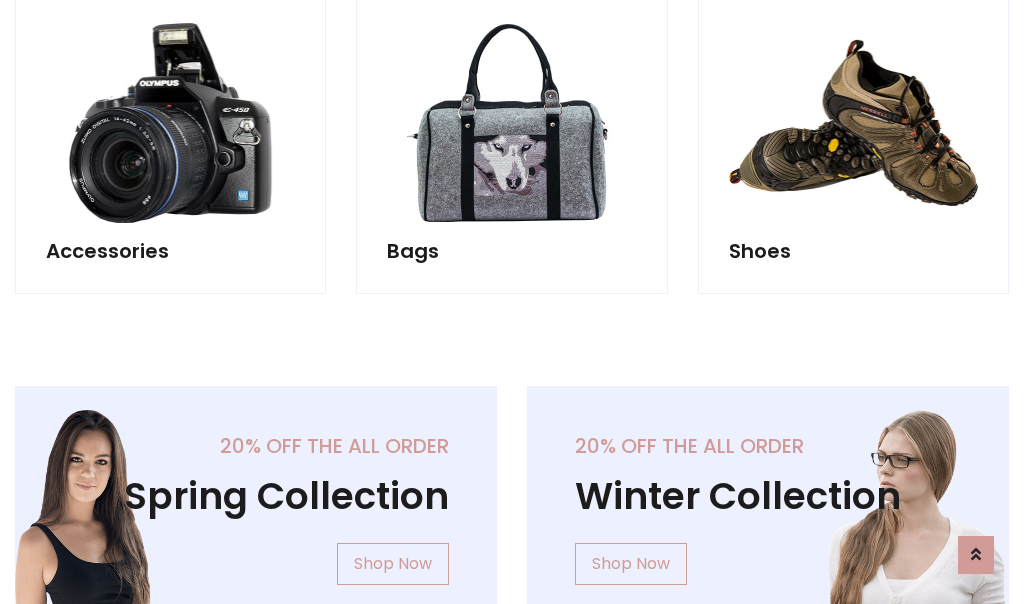 scroll, scrollTop: 770, scrollLeft: 0, axis: vertical 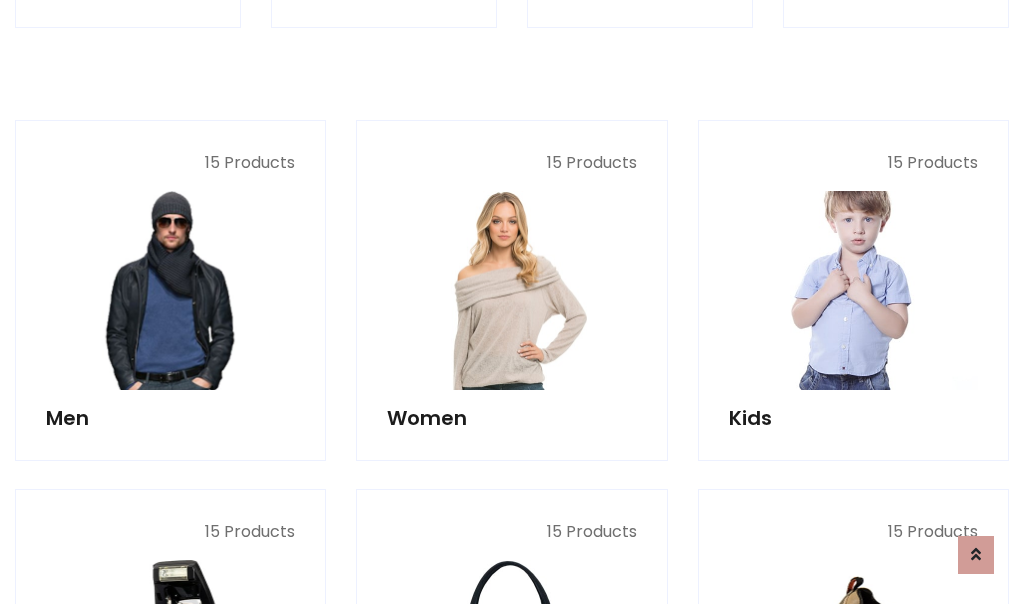 click at bounding box center [853, 290] 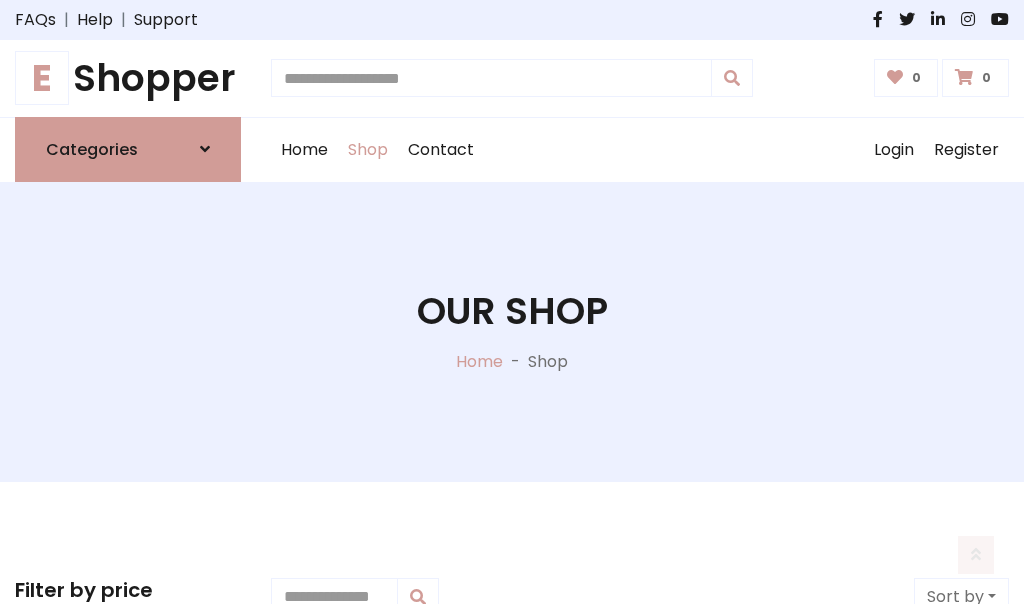 scroll, scrollTop: 549, scrollLeft: 0, axis: vertical 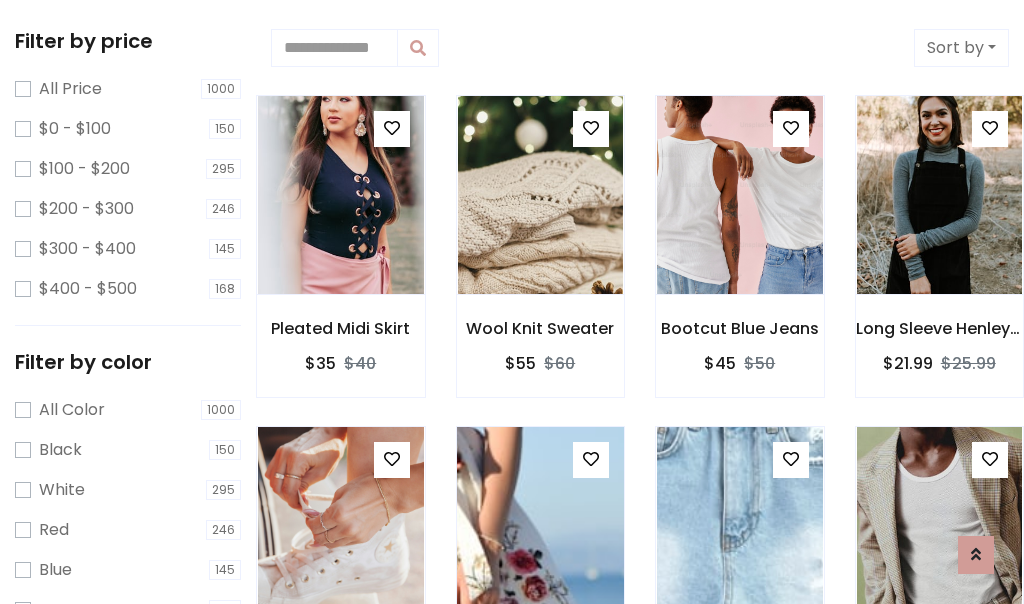 click at bounding box center [591, 459] 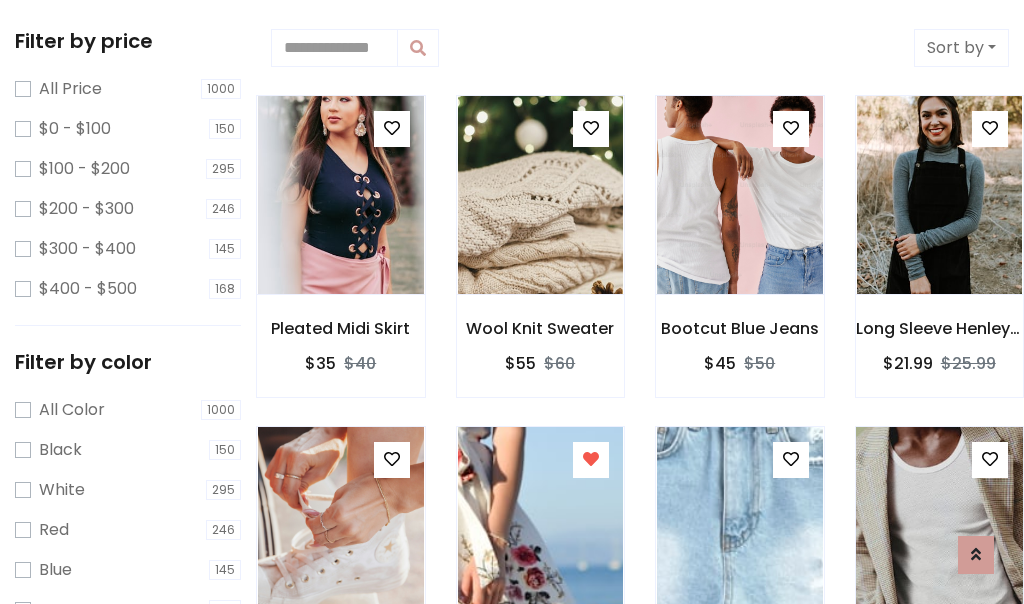 click at bounding box center [939, 526] 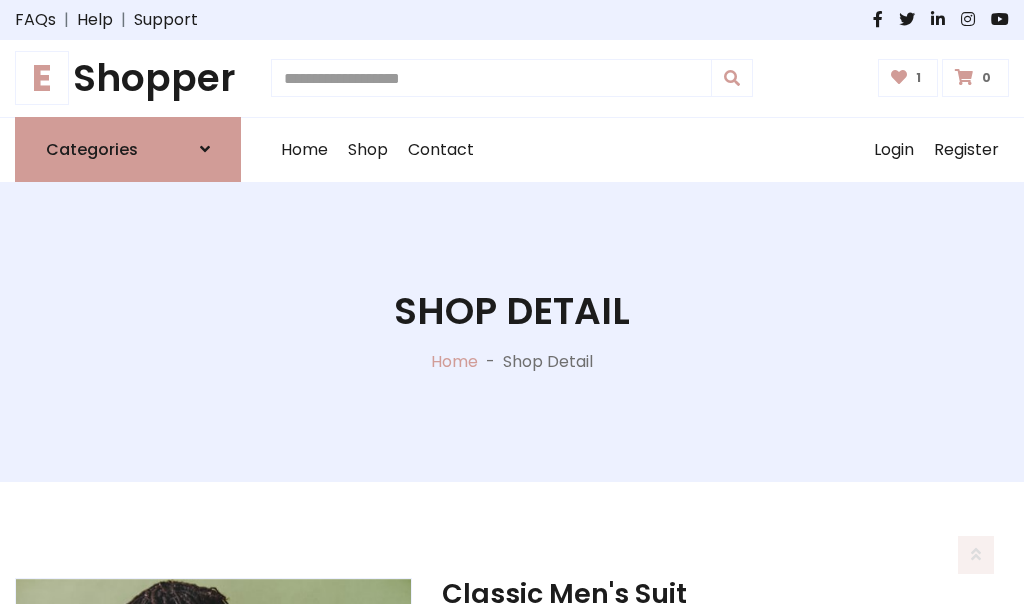 scroll, scrollTop: 262, scrollLeft: 0, axis: vertical 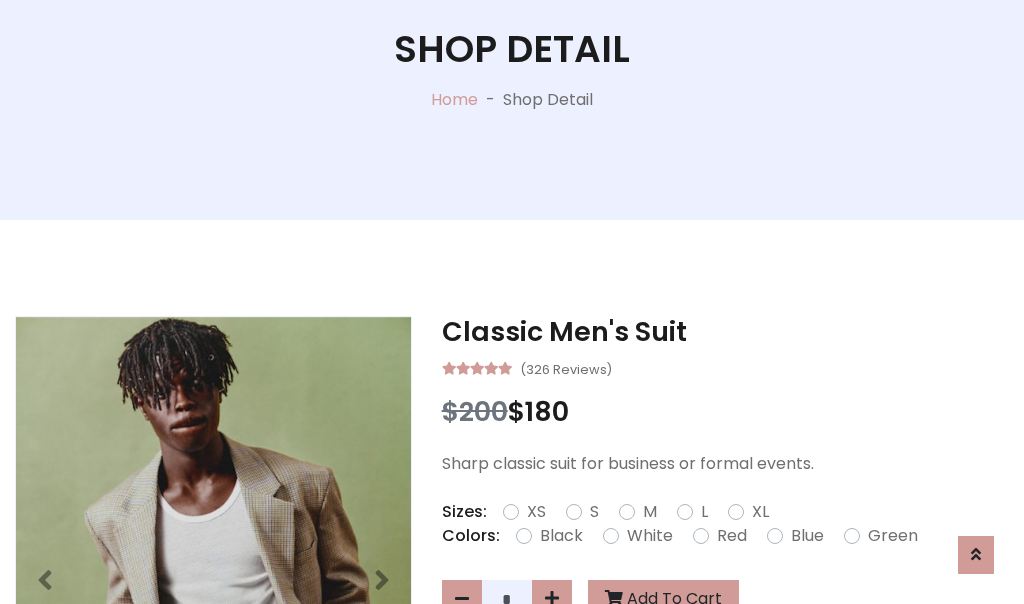 click on "XL" at bounding box center (760, 512) 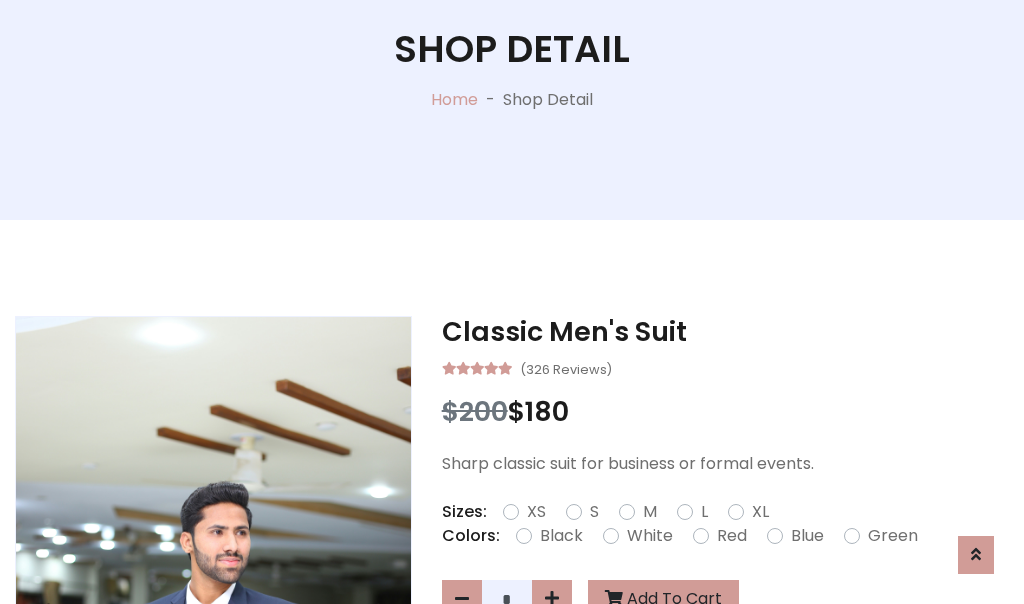 click on "Black" at bounding box center [561, 536] 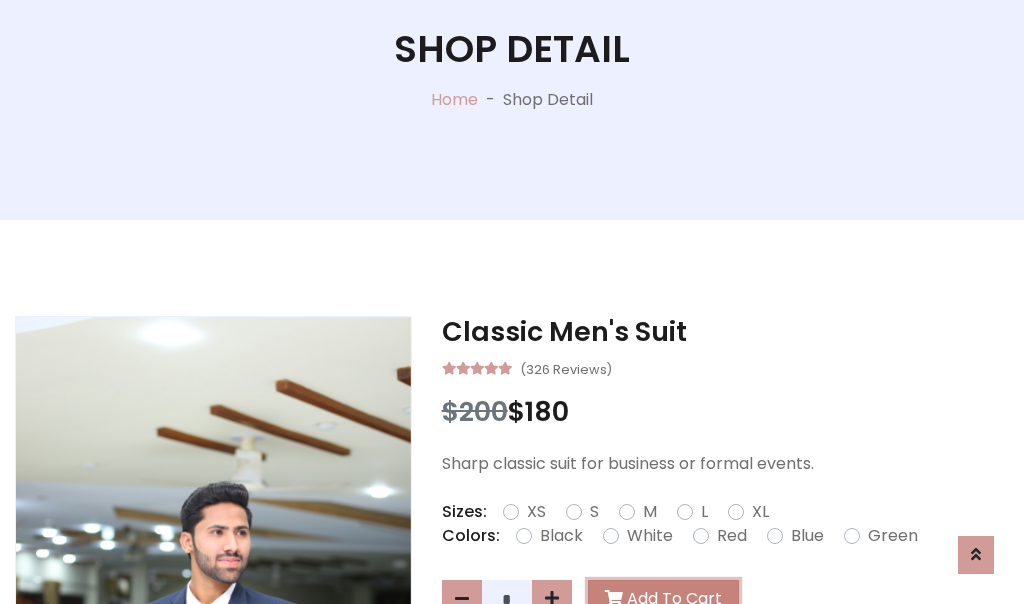 click on "Add To Cart" at bounding box center (663, 599) 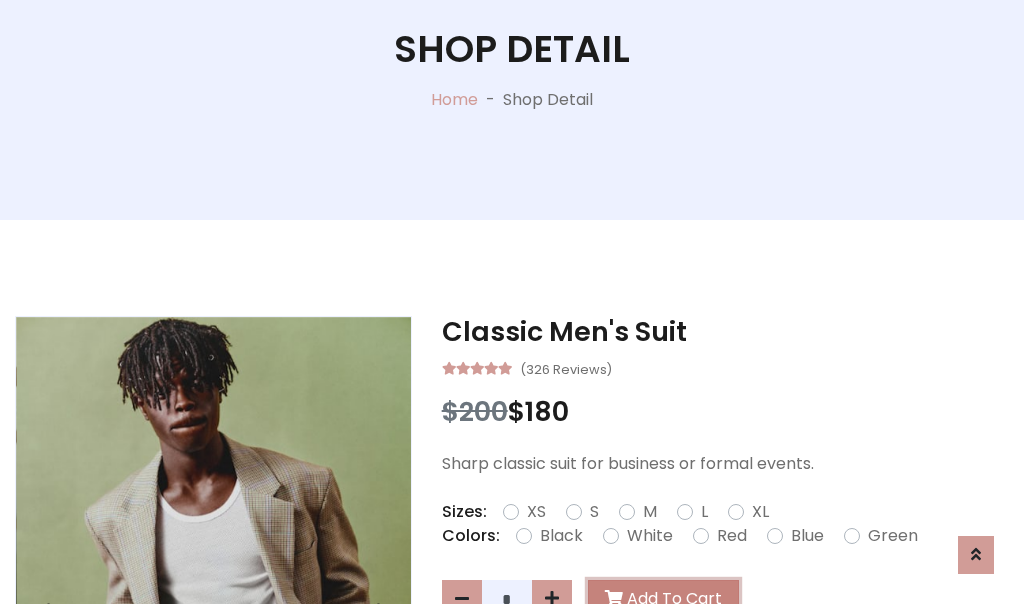 scroll, scrollTop: 0, scrollLeft: 0, axis: both 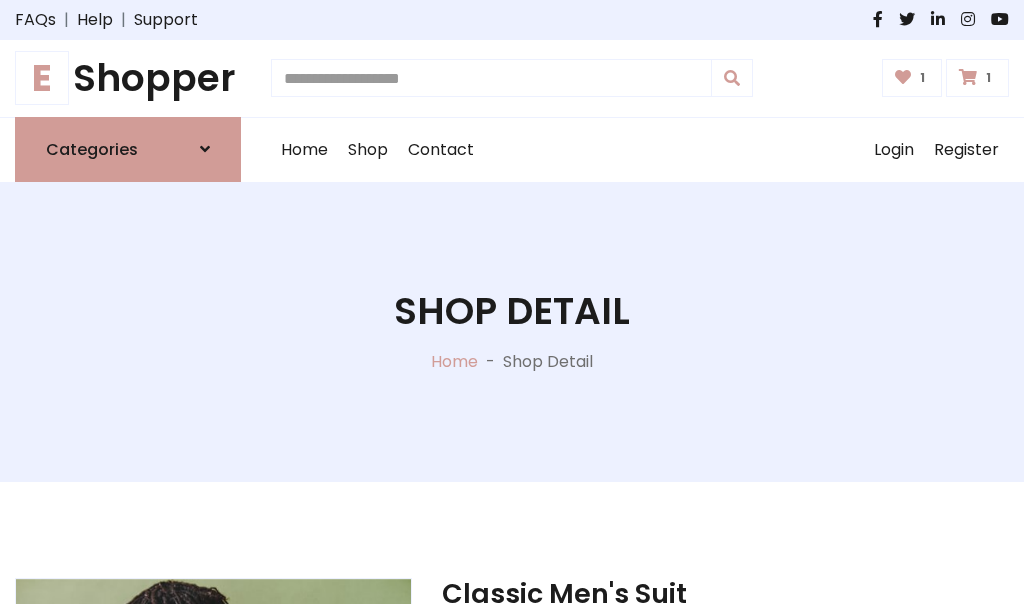 click at bounding box center (968, 77) 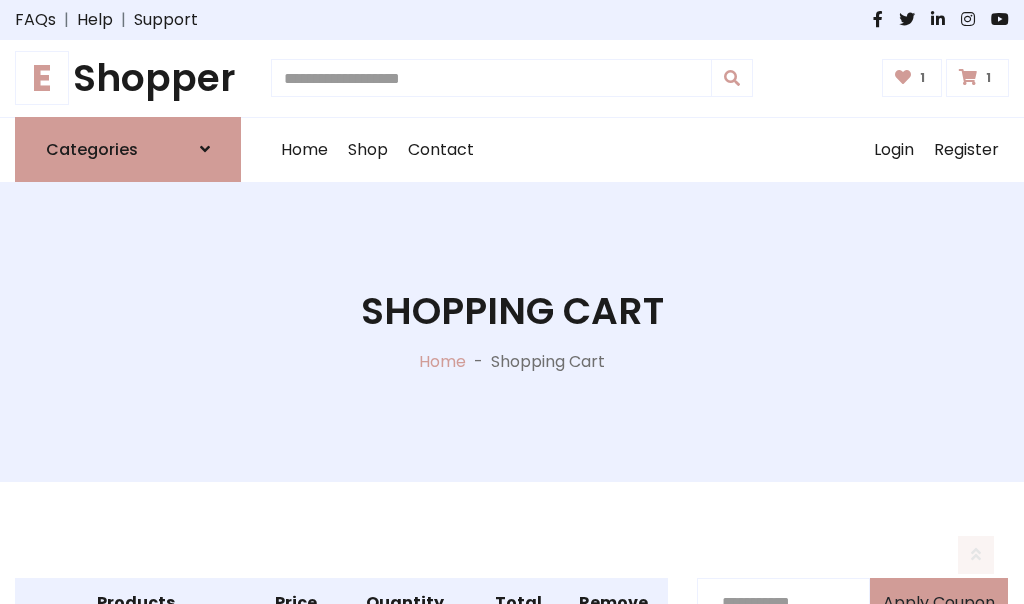 scroll, scrollTop: 570, scrollLeft: 0, axis: vertical 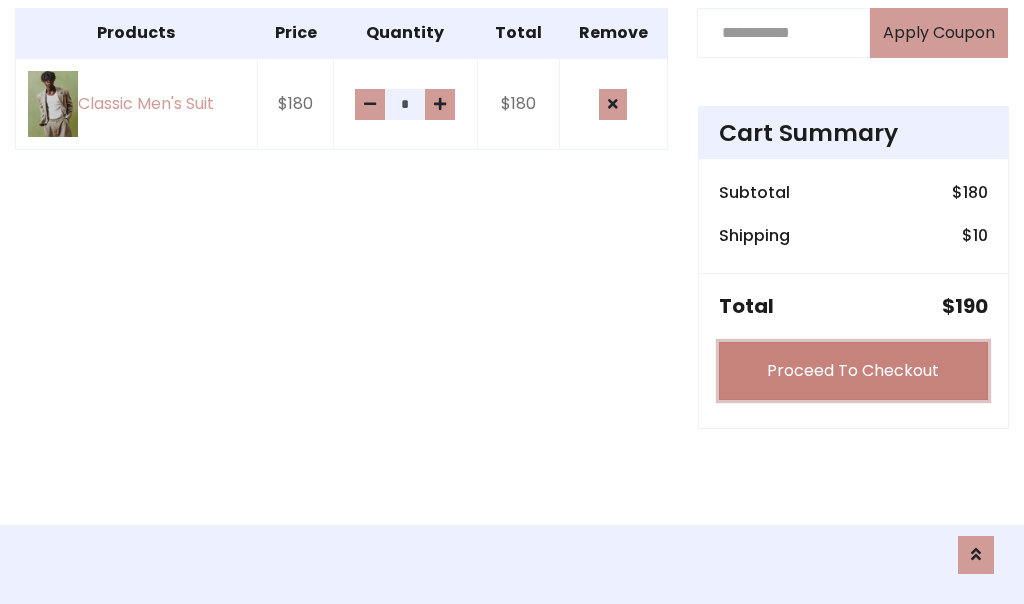 click on "Proceed To Checkout" at bounding box center [853, 371] 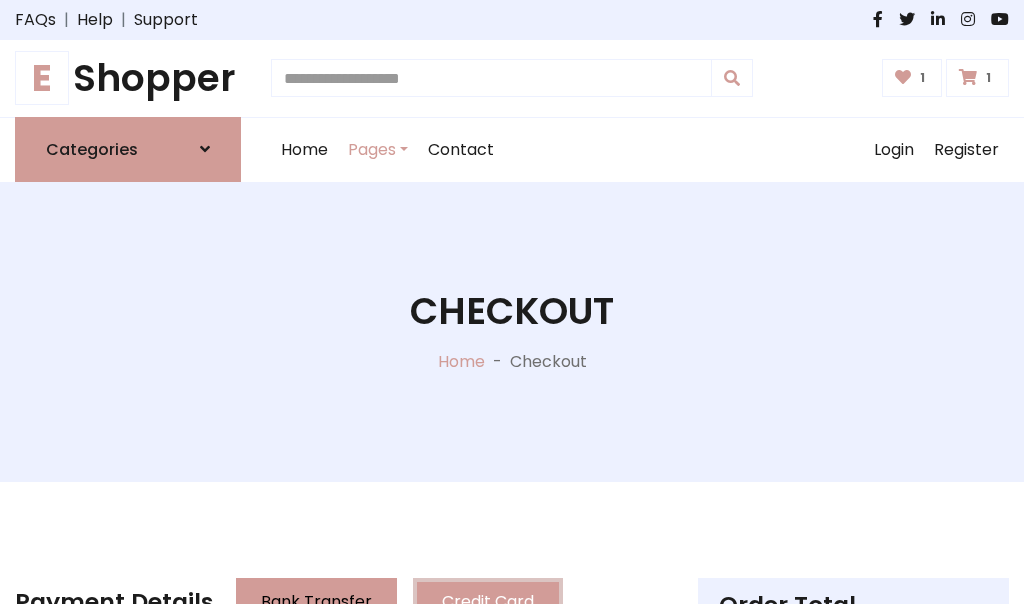 scroll, scrollTop: 201, scrollLeft: 0, axis: vertical 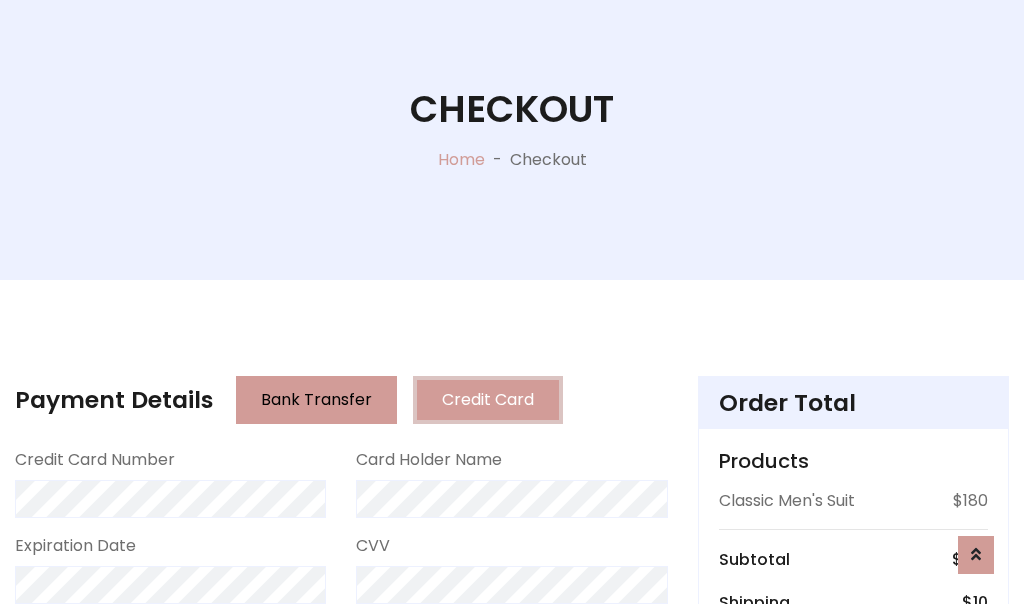 click on "Go to shipping" at bounding box center [853, 816] 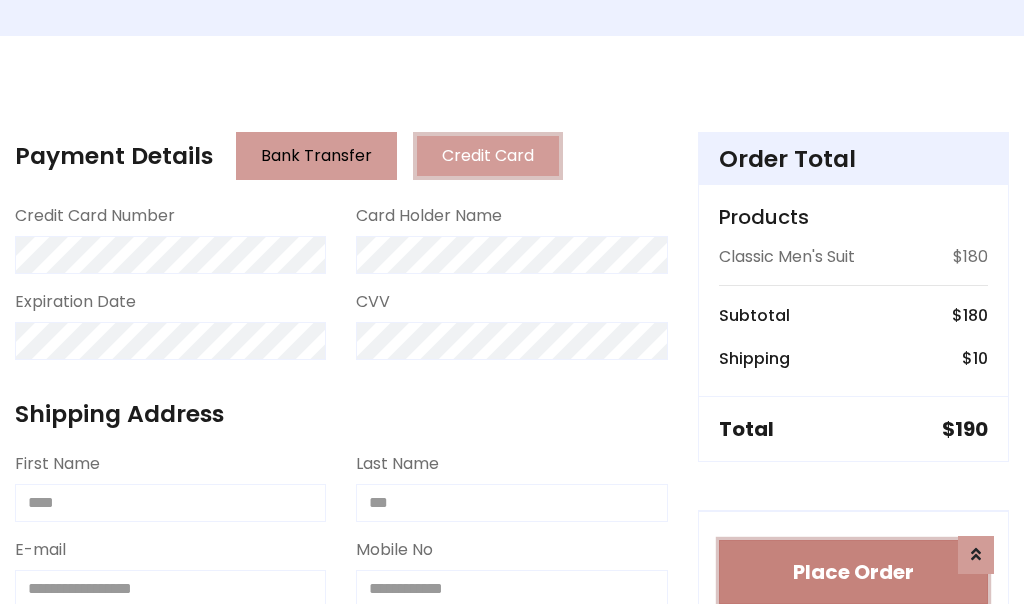 type 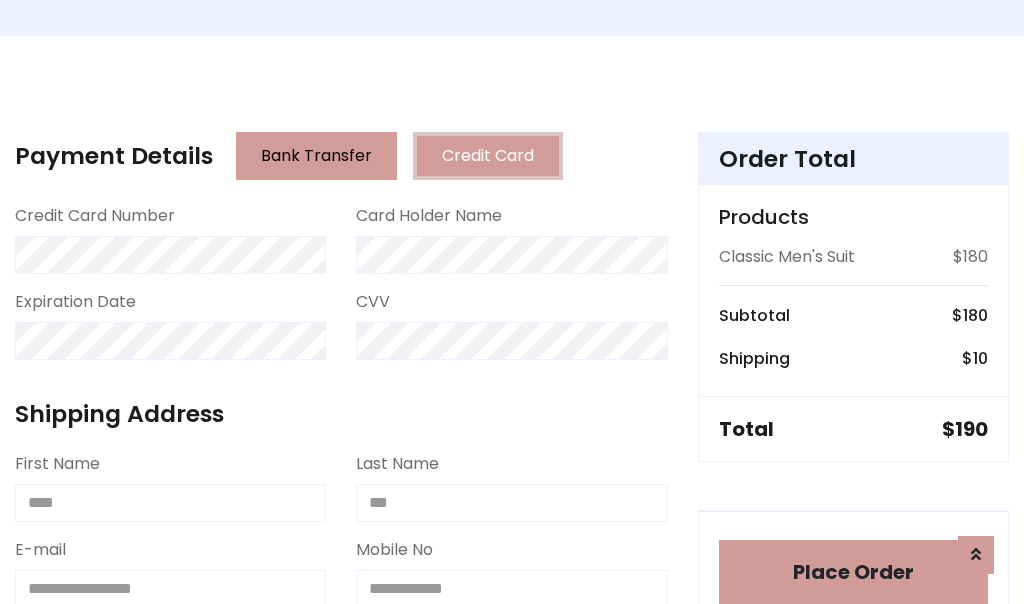 scroll, scrollTop: 1216, scrollLeft: 0, axis: vertical 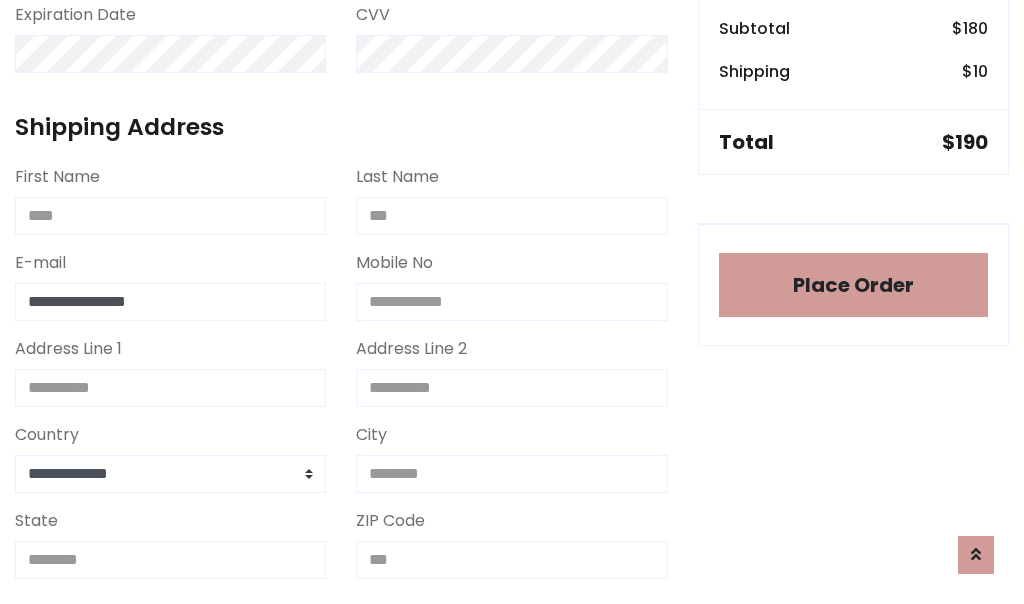 type on "**********" 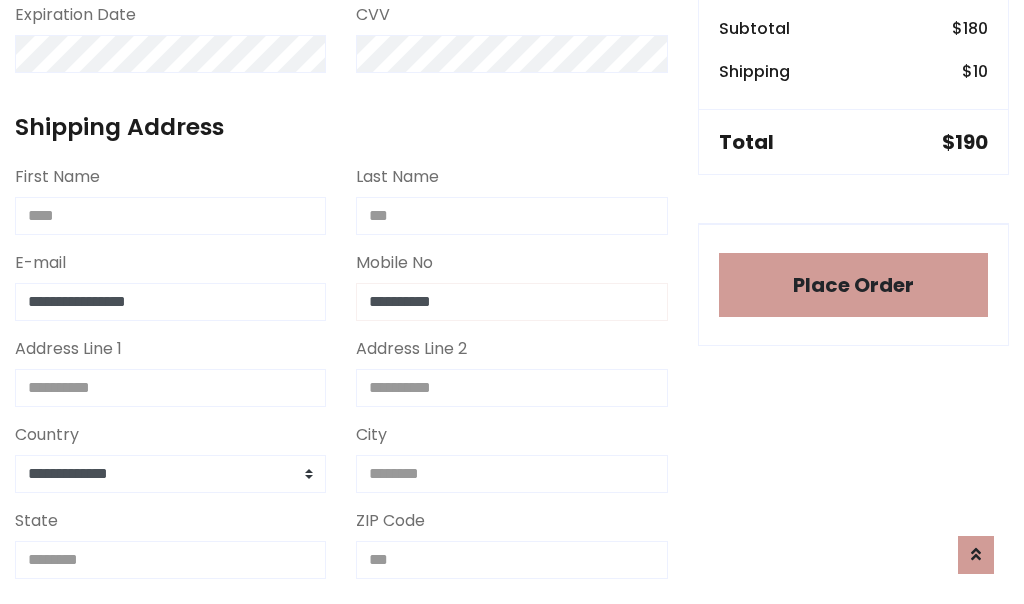 scroll, scrollTop: 573, scrollLeft: 0, axis: vertical 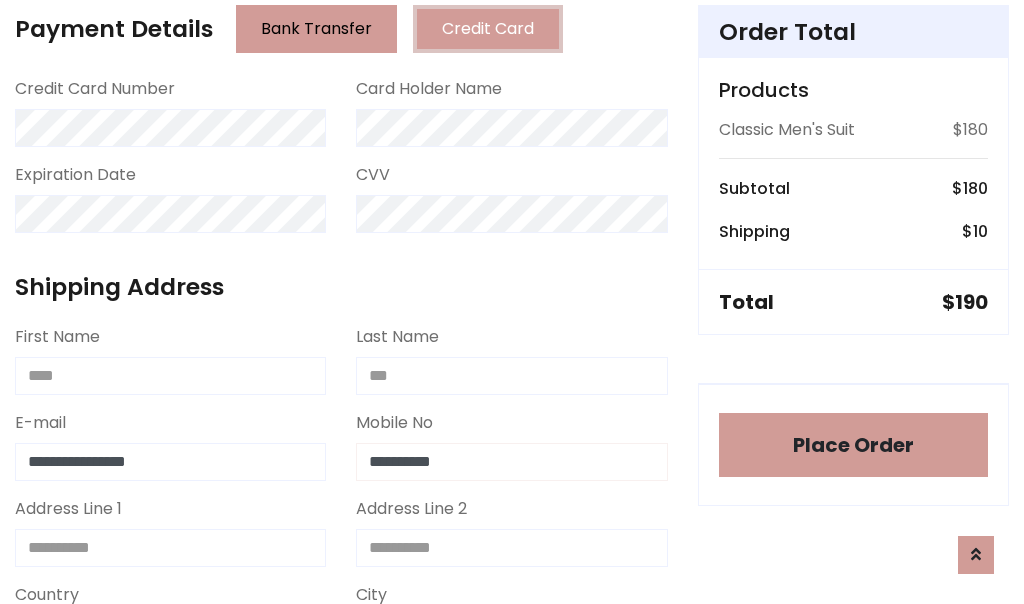 type on "**********" 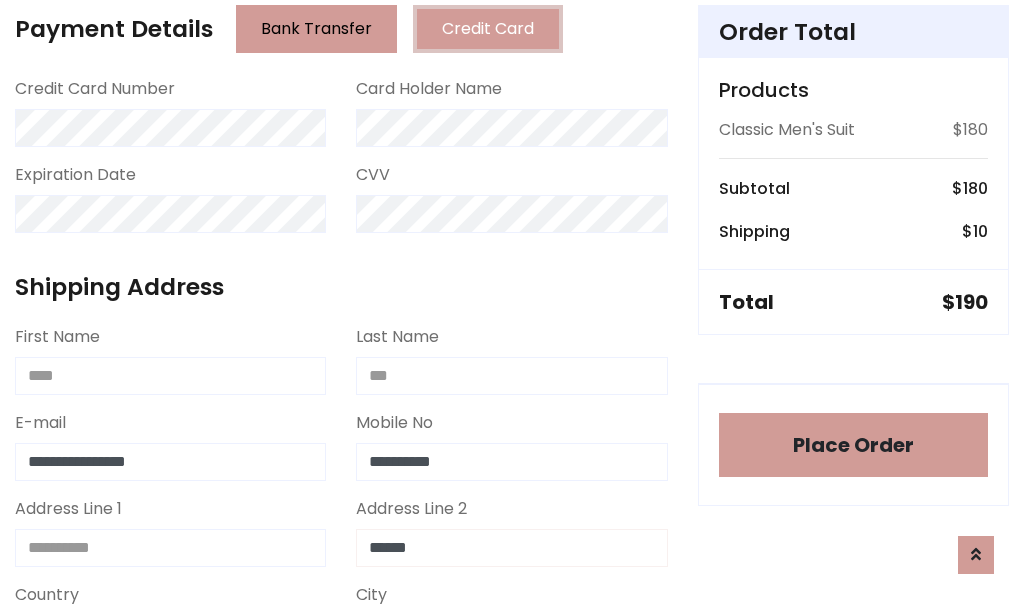 type on "******" 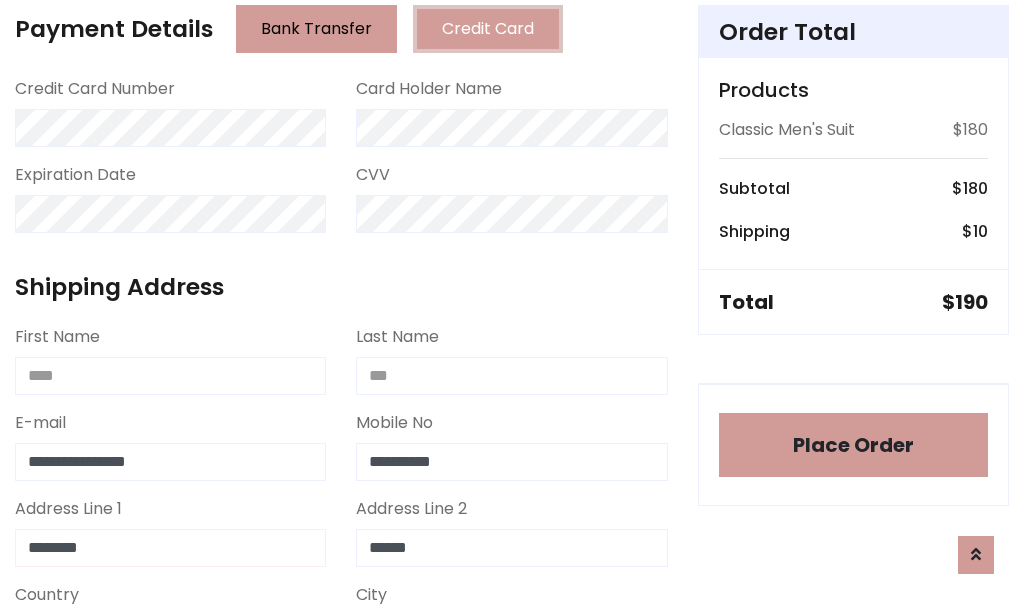 type on "********" 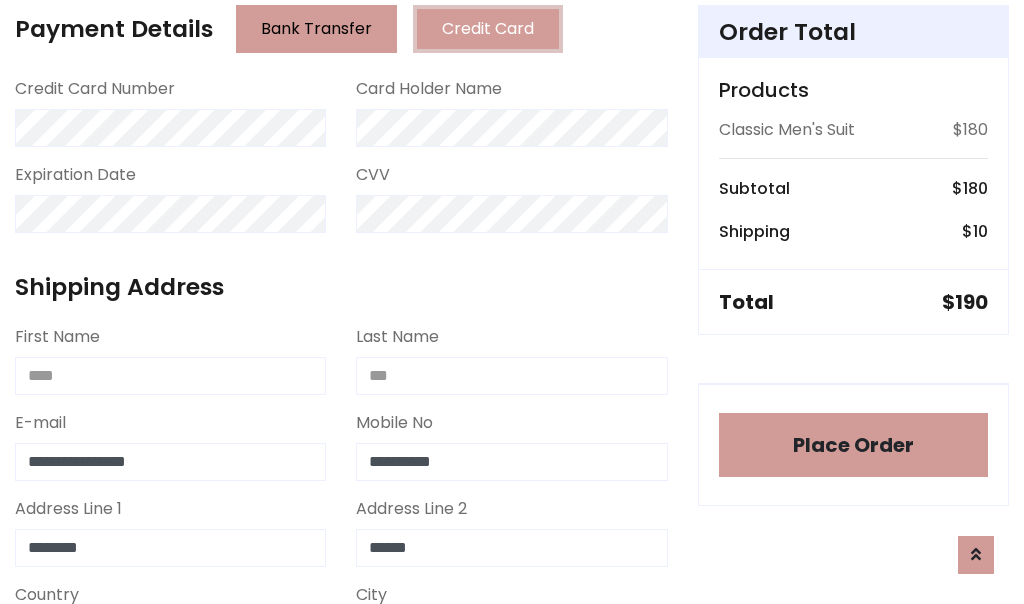 select on "*******" 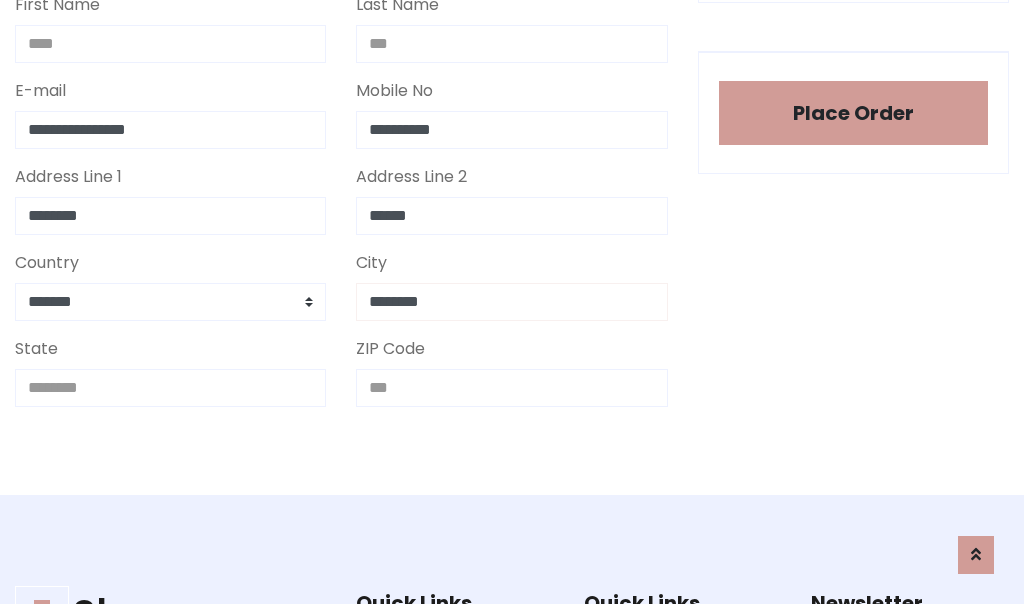 type on "********" 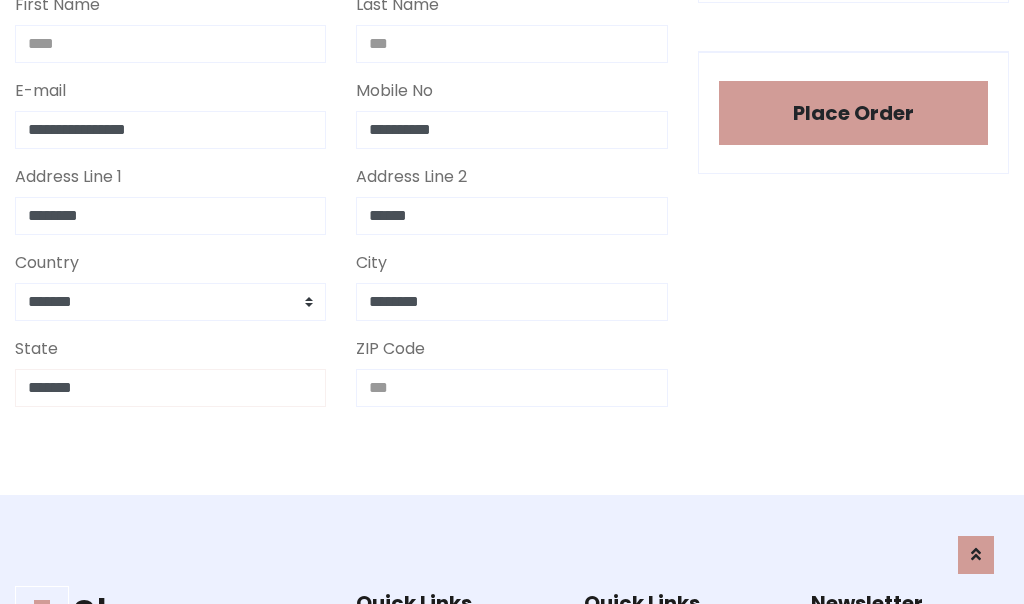 type on "*******" 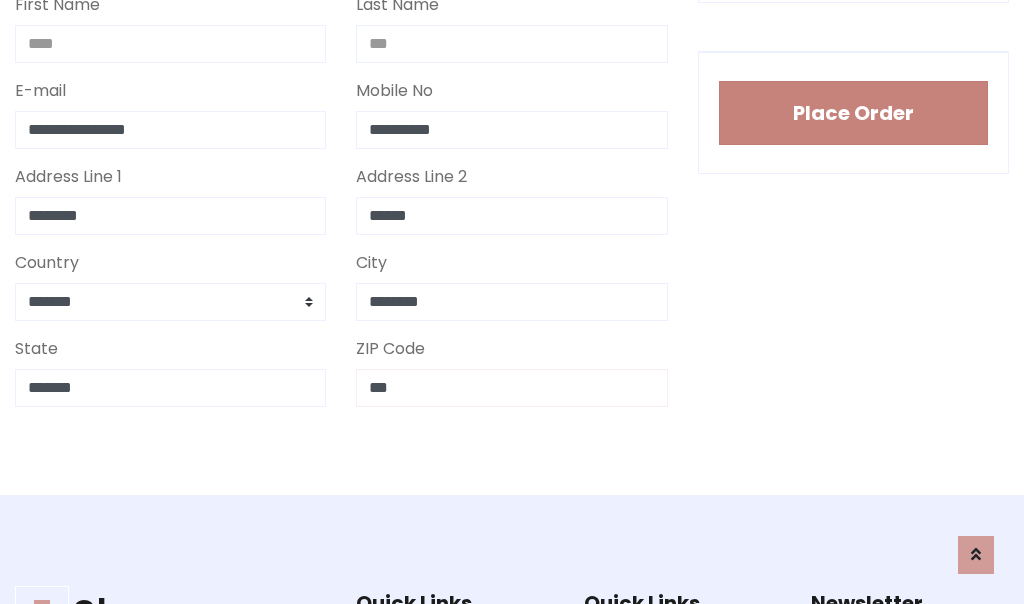 type on "***" 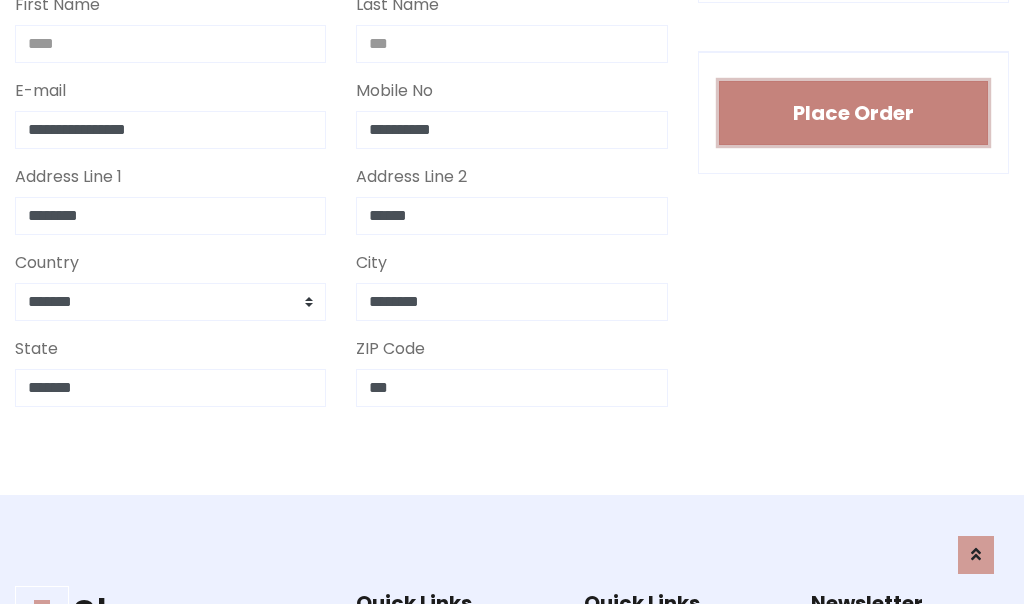 click on "Place Order" at bounding box center (853, 113) 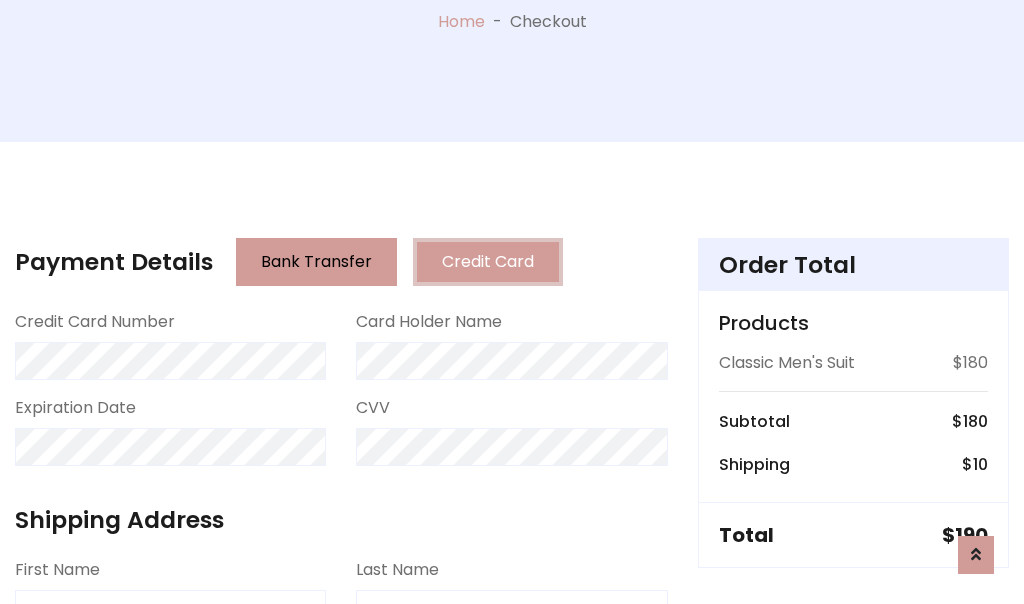 scroll, scrollTop: 0, scrollLeft: 0, axis: both 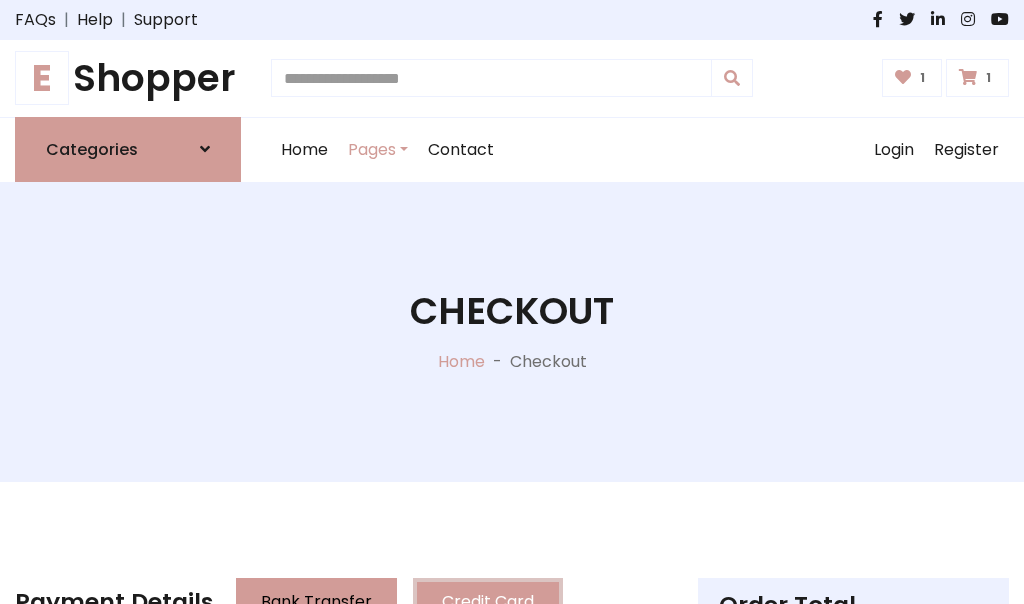 click on "E" at bounding box center [42, 78] 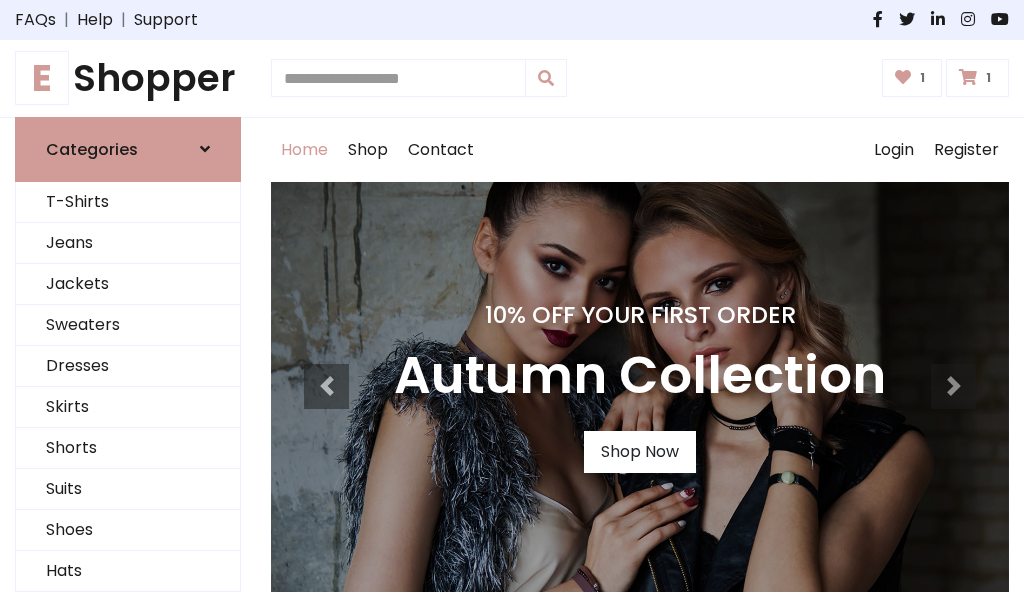 scroll, scrollTop: 0, scrollLeft: 0, axis: both 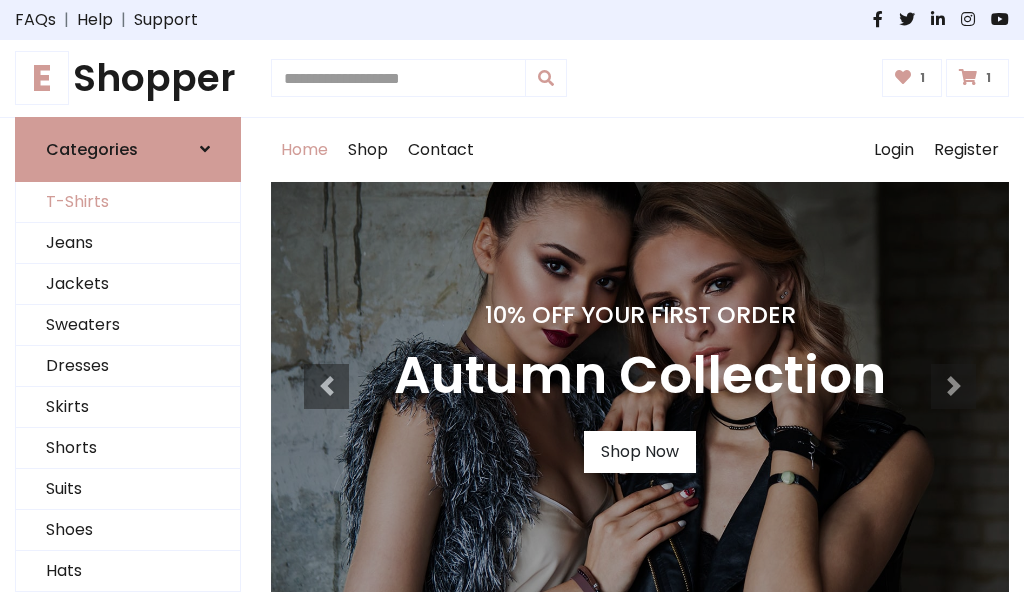 click on "T-Shirts" at bounding box center [128, 202] 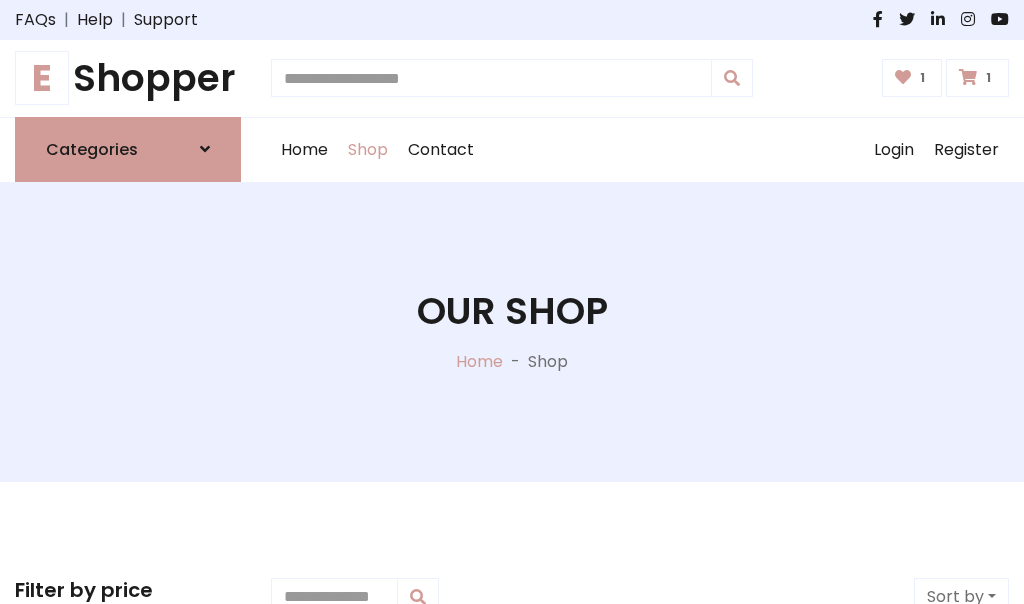 scroll, scrollTop: 0, scrollLeft: 0, axis: both 